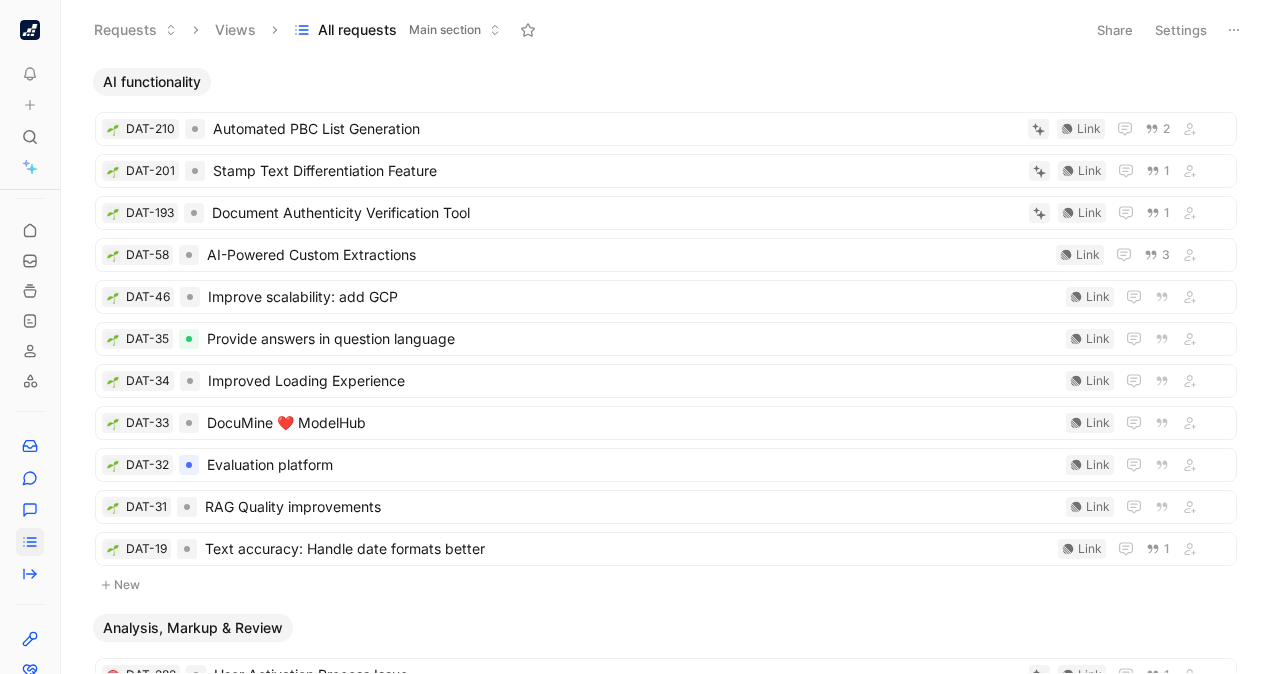 scroll, scrollTop: 0, scrollLeft: 0, axis: both 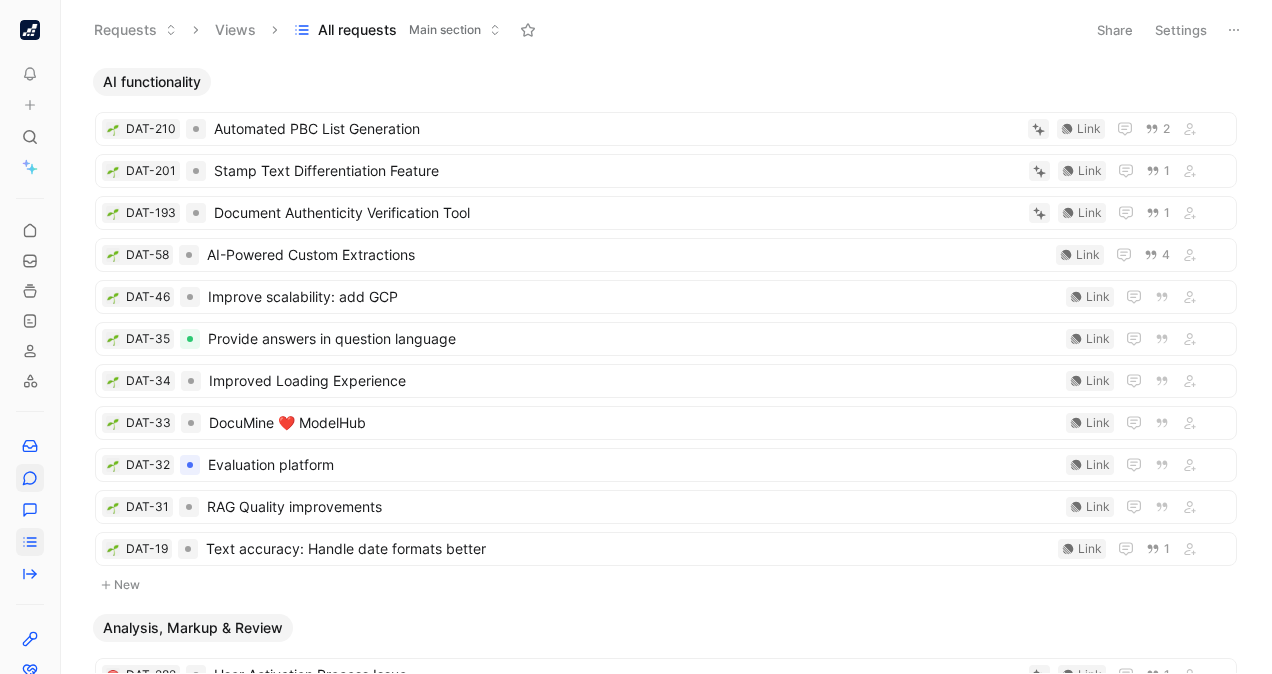 drag, startPoint x: 36, startPoint y: 470, endPoint x: 18, endPoint y: 476, distance: 18.973665 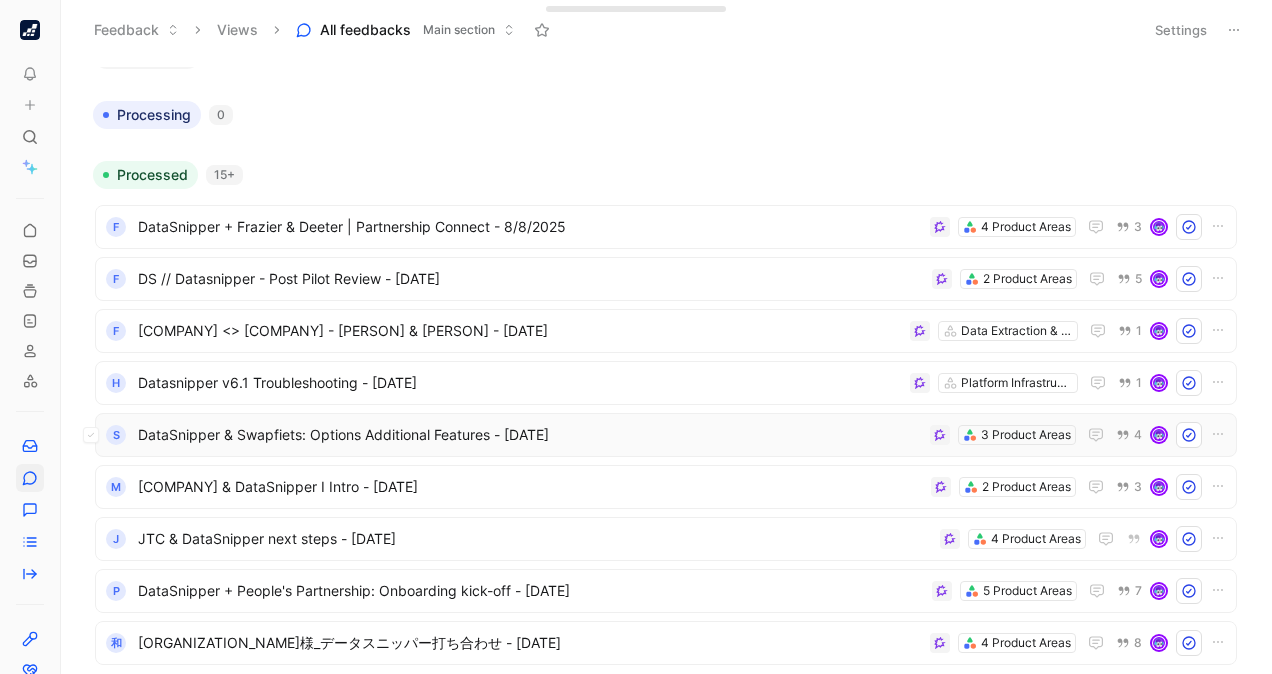 scroll, scrollTop: 0, scrollLeft: 0, axis: both 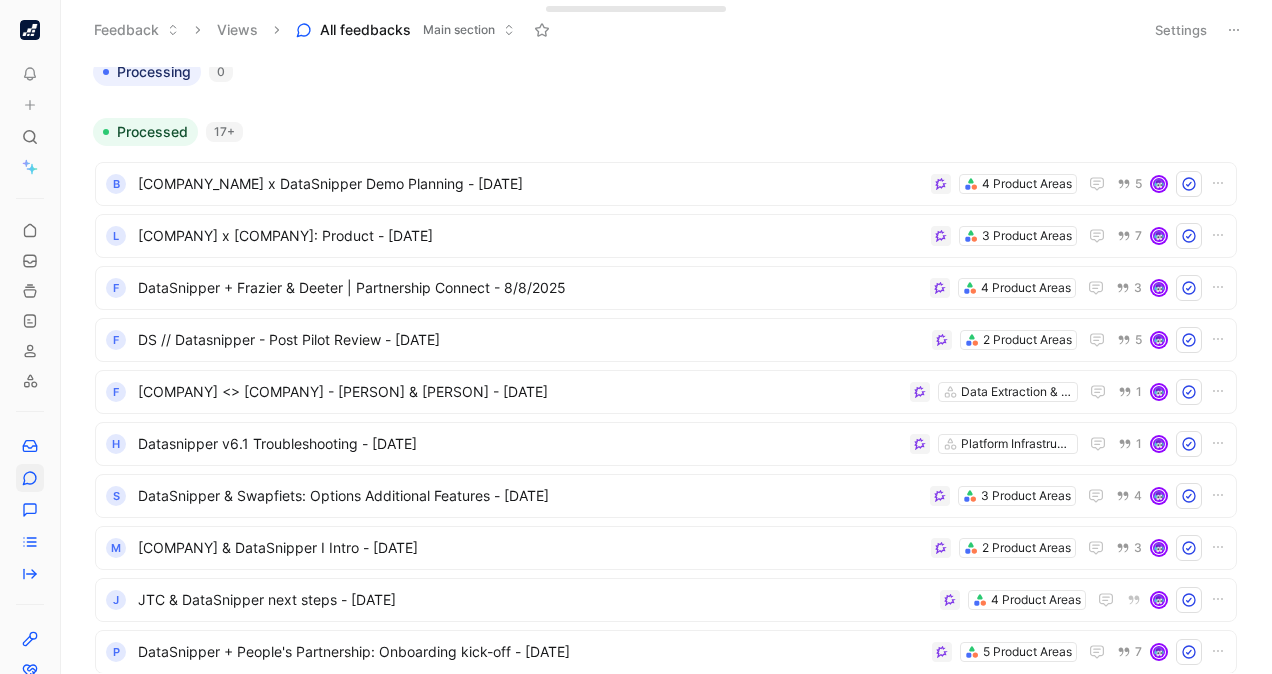 click on "To pick up a draggable item, press the space bar.
While dragging, use the arrow keys to move the item.
Press space again to drop the item in its new position, or press escape to cancel.
Feedback Views All feedbacks Main section Settings To process [NUMBER] Processing [NUMBER] Processed [NUMBER]+ B [ORGANIZATION] x DataSnipper Group Demo Planning - [DATE] [NUMBER] Product Areas [NUMBER] L [ORGANIZATION] x DataSnipper: Product - [DATE] [NUMBER] Product Areas [NUMBER] F DataSnipper + Frazier & Deeter | Partnership Connect - [DATE] [NUMBER] Product Areas [NUMBER] F DS // Datasnipper - Post Pilot Review - [DATE] [NUMBER] Product Areas [NUMBER] F Forvia <> DataSnipper - Roos & Linda - [DATE] Data Extraction & Snipping [NUMBER] H Datasnipper v[VERSION] Troubleshooting - [DATE] Platform Infrastructure [NUMBER] S DataSnipper & Swapfiets: Options Additional Features - [DATE] [NUMBER] Product Areas [NUMBER] M Mawaker & DataSnipper I Intro - [DATE] [NUMBER] Product Areas [NUMBER] J JTC & DataSnipper next steps - [DATE] [NUMBER] Product Areas [NUMBER] P [NUMBER] Product Areas [NUMBER] & [NUMBER] Product Areas [NUMBER] S [NUMBER] Product Areas [NUMBER] [NUMBER] [NUMBER] J" at bounding box center (636, 337) 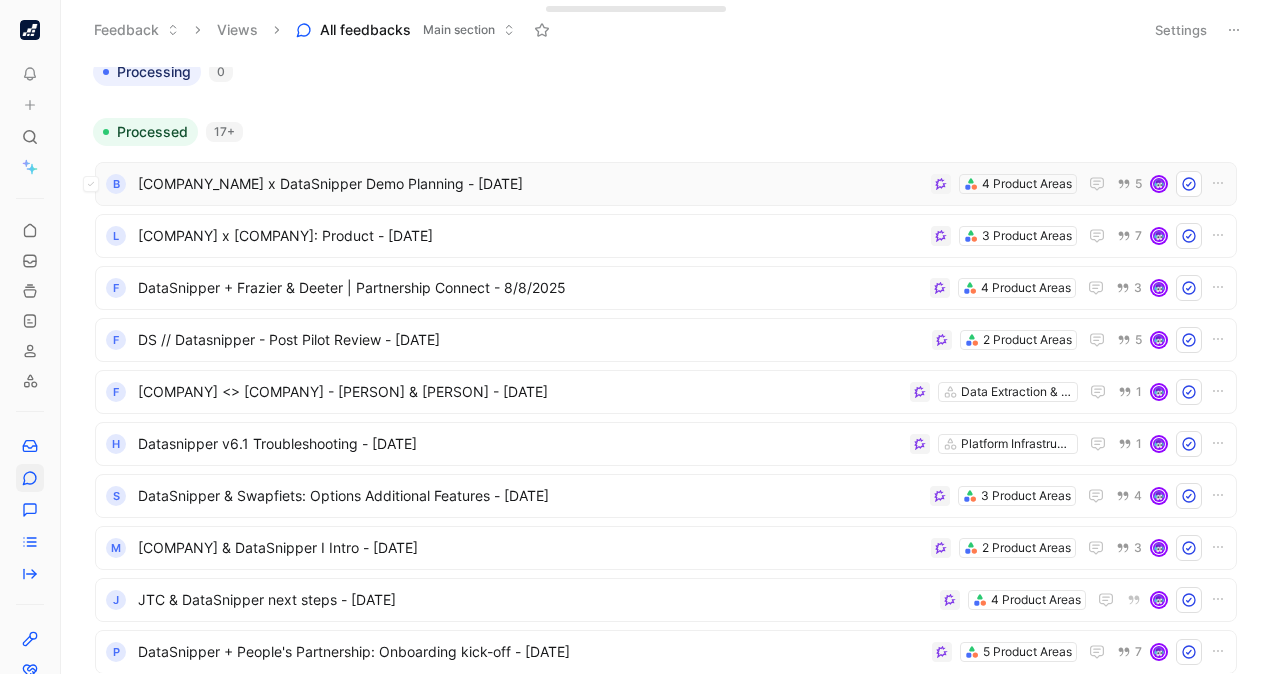 click on "[COMPANY_NAME] x DataSnipper Demo Planning - [DATE]" at bounding box center [530, 184] 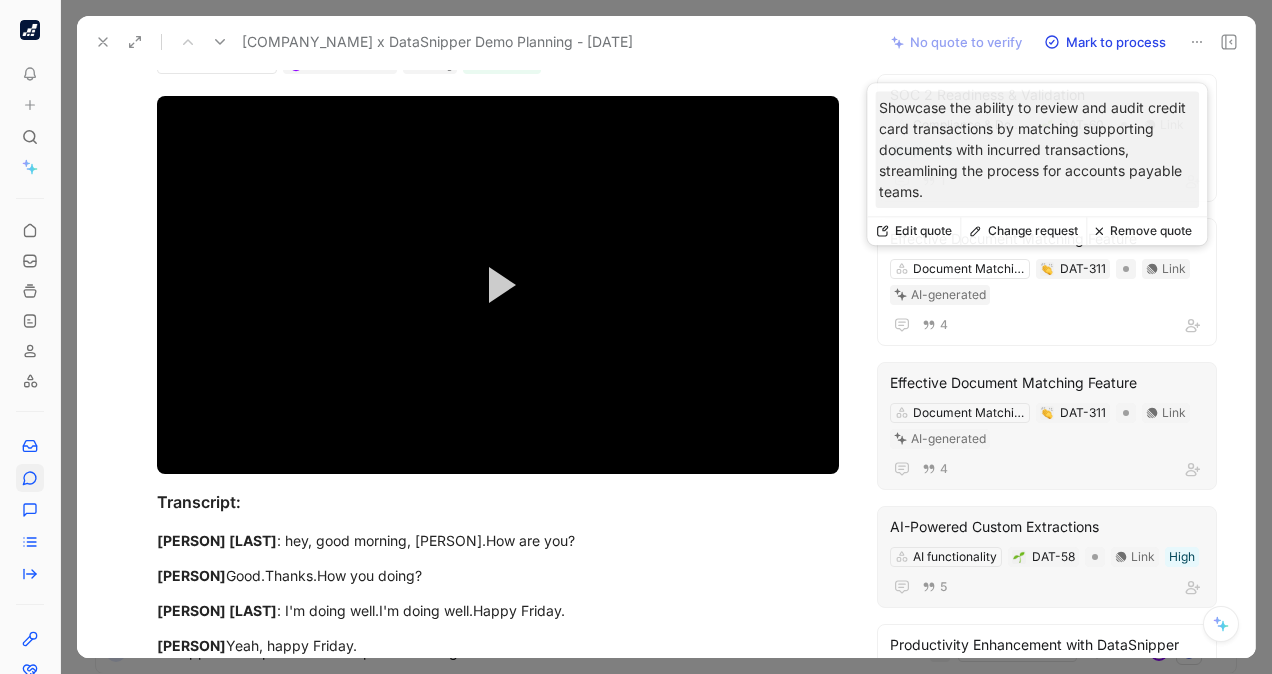 scroll, scrollTop: 258, scrollLeft: 0, axis: vertical 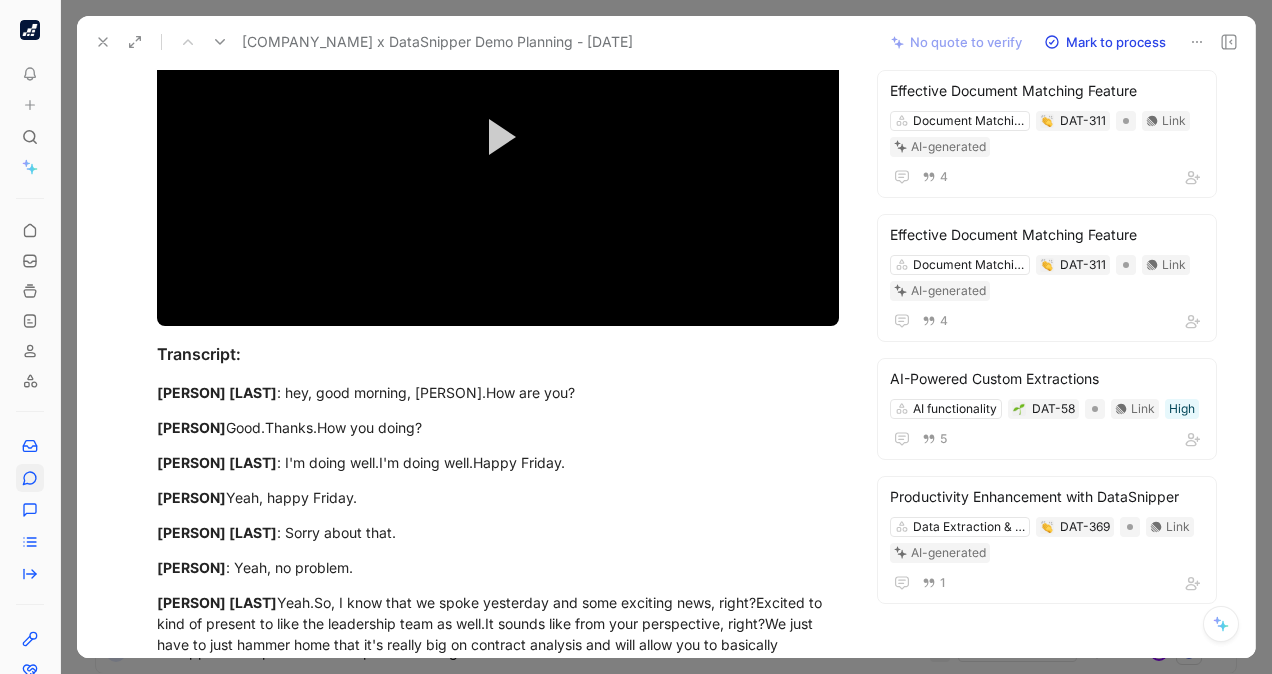 click 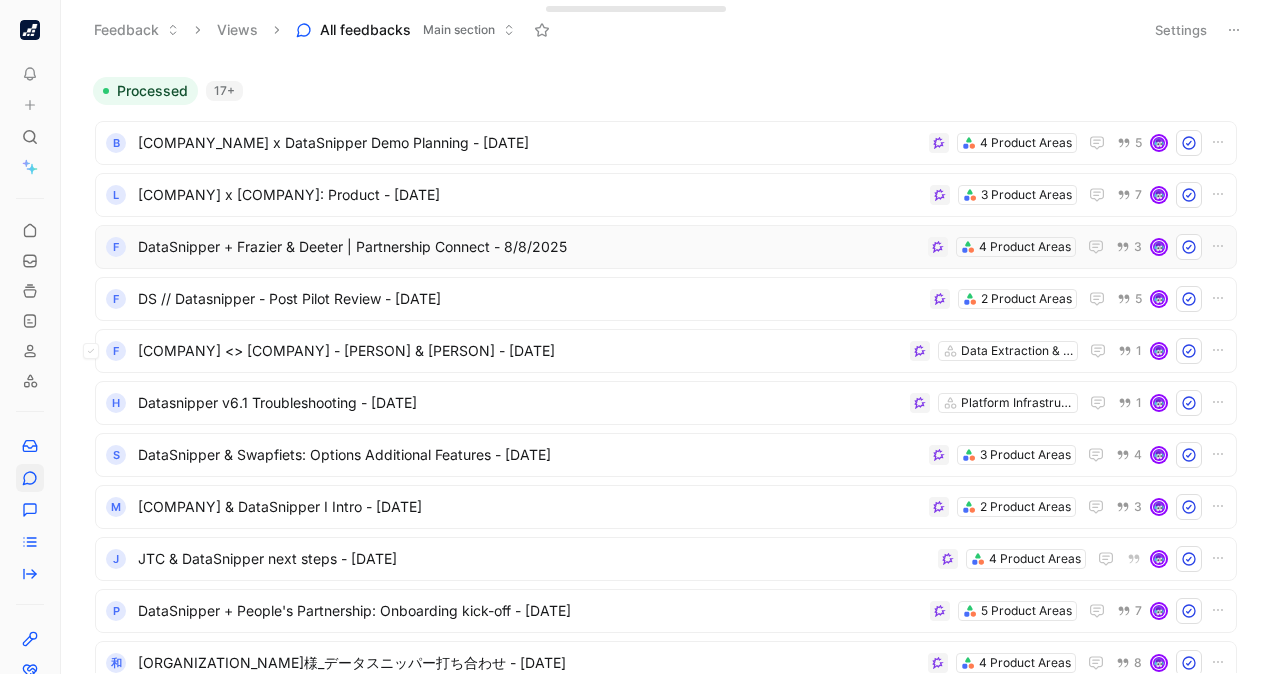 scroll, scrollTop: 110, scrollLeft: 0, axis: vertical 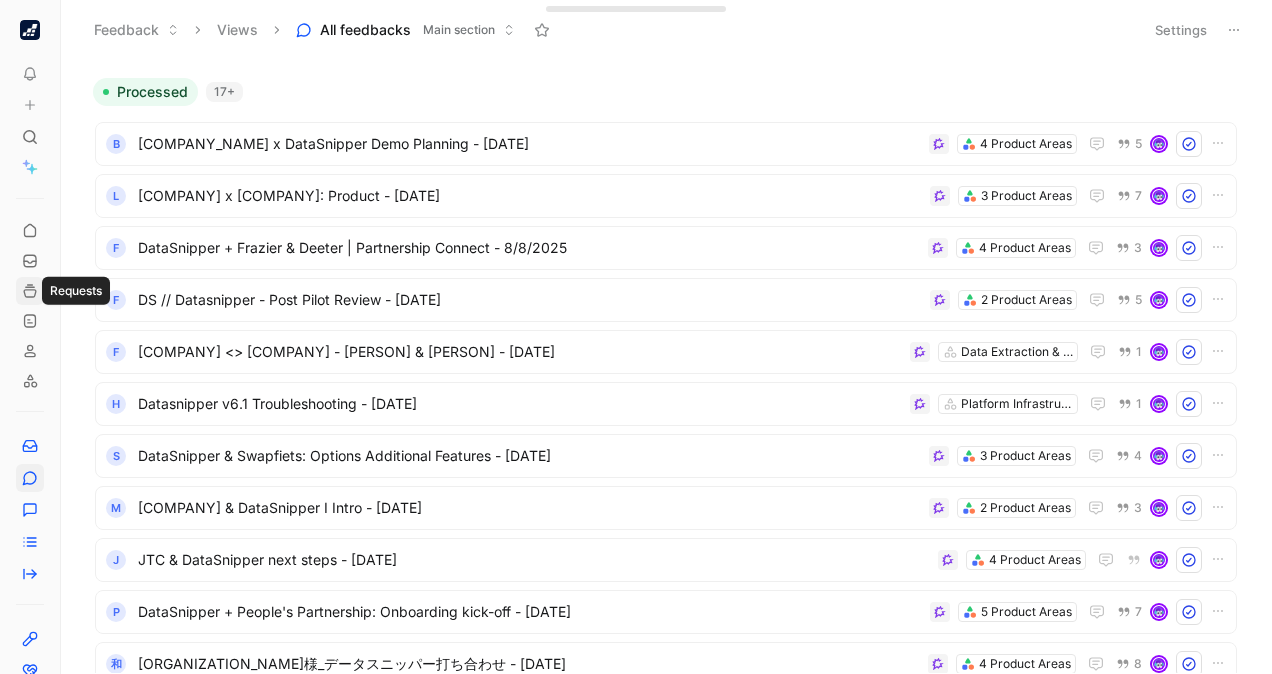 click 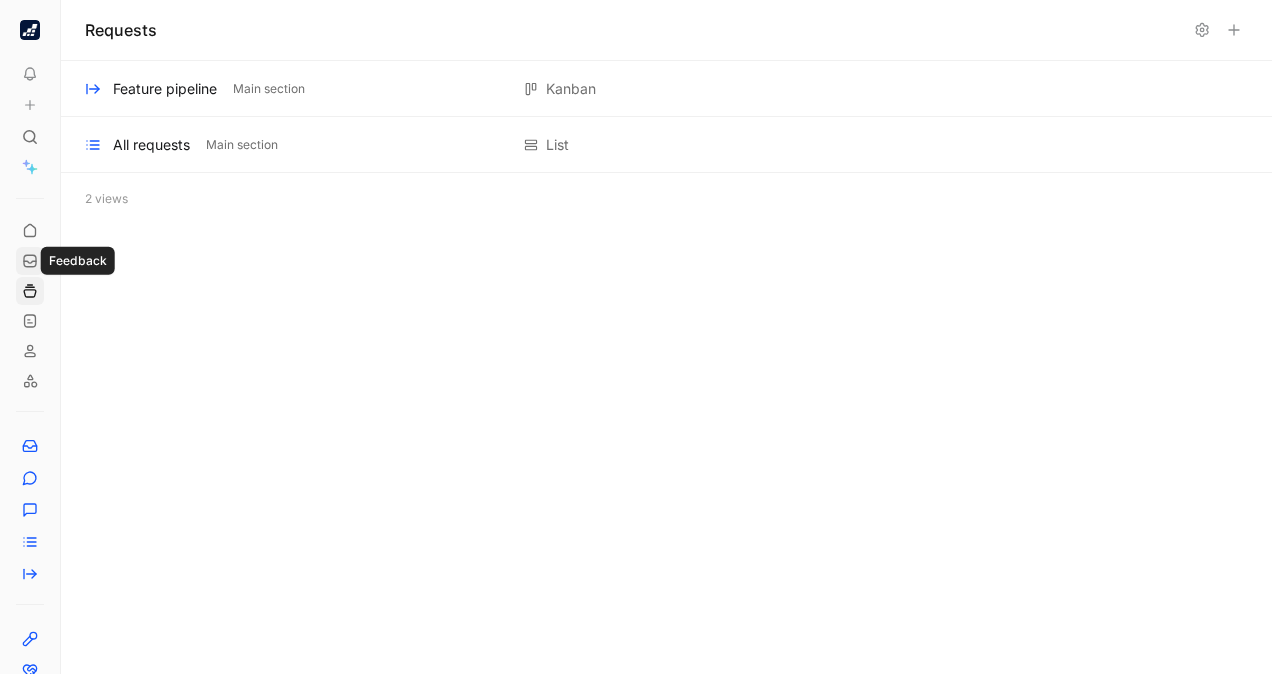click 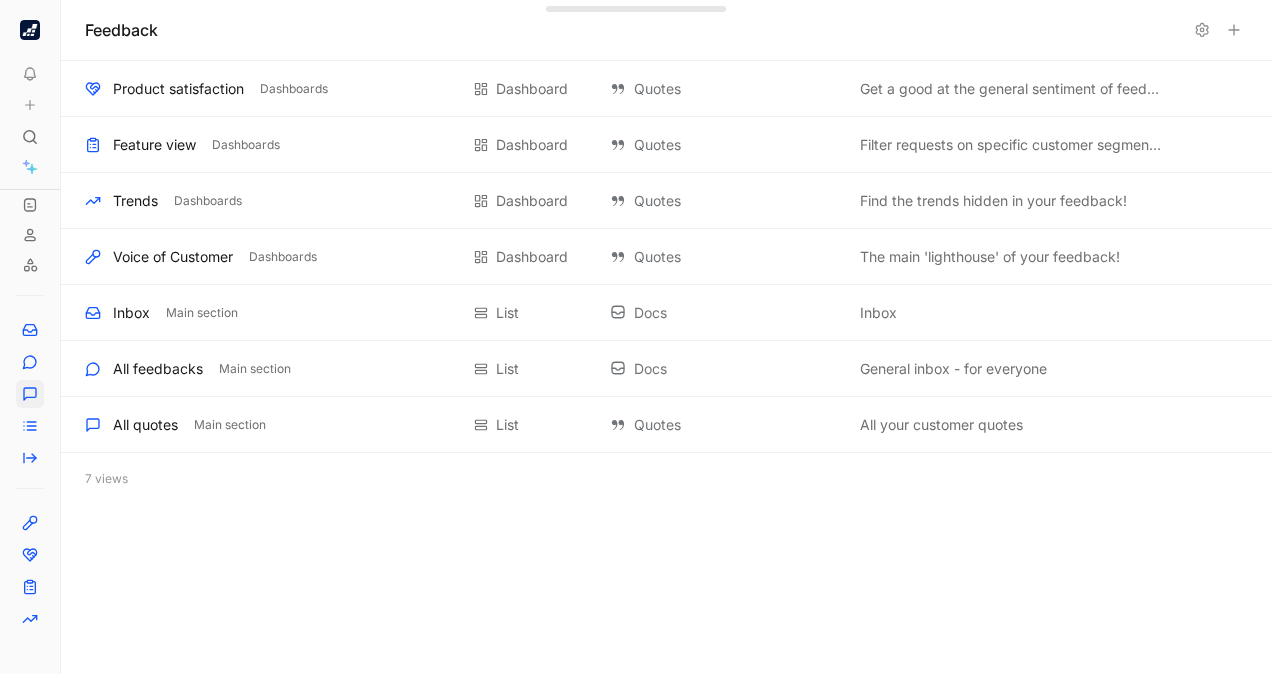 scroll, scrollTop: 117, scrollLeft: 0, axis: vertical 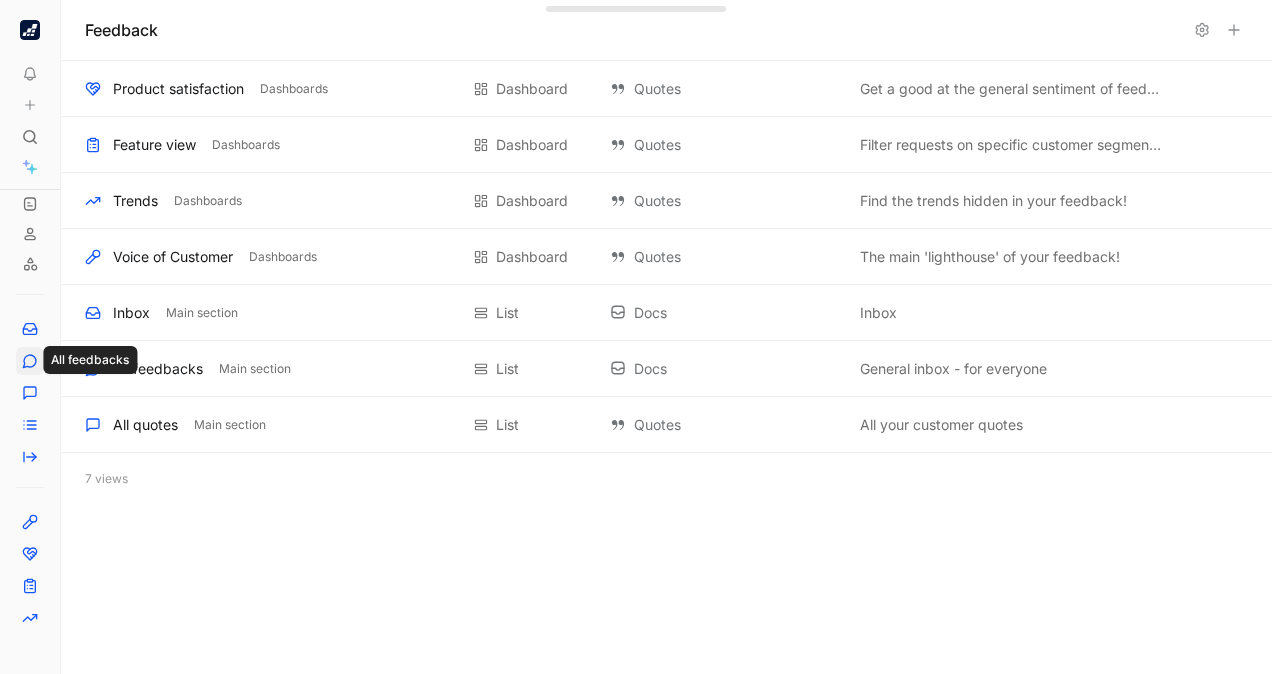 click at bounding box center (30, 361) 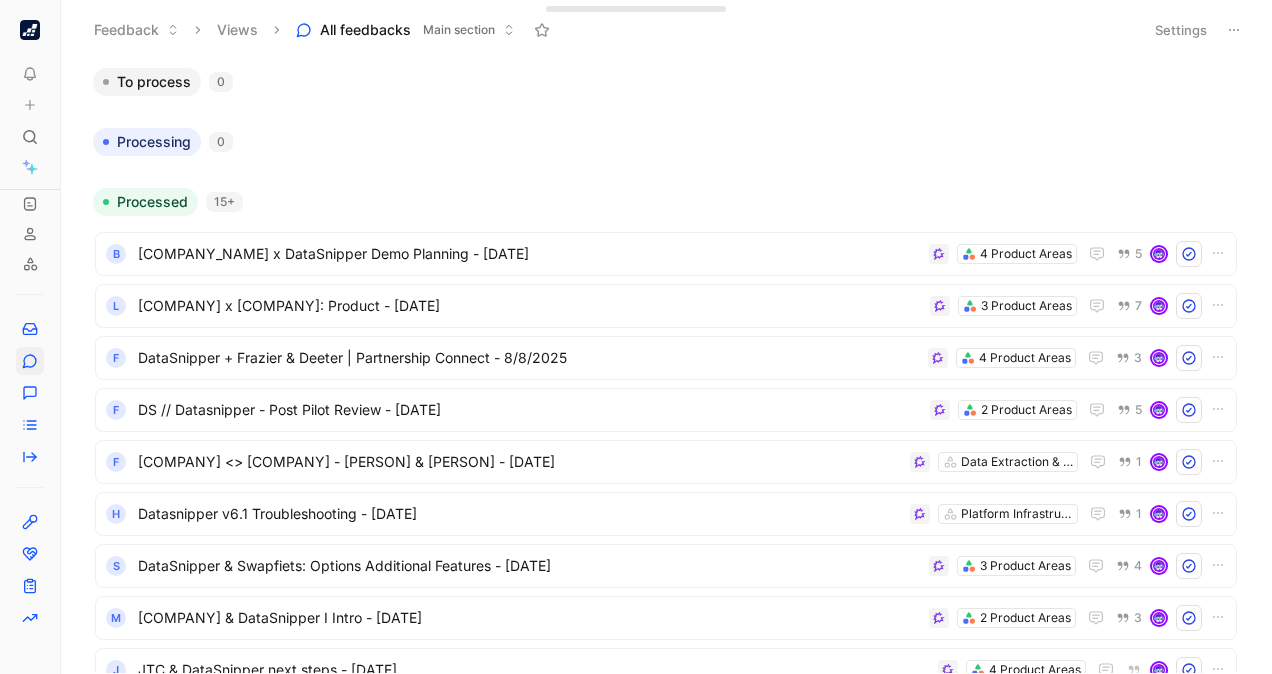 click on "To pick up a draggable item, press the space bar.
While dragging, use the arrow keys to move the item.
Press space again to drop the item in its new position, or press escape to cancel.
Feedback Views All feedbacks Main section Settings To process [NUMBER] Processing [NUMBER] Processed [NUMBER]+ B Ball State University x DataSnipper Group Demo Planning - [DATE] [NUMBER] Product Areas [NUMBER] L CDPQ x DataSnipper: Product - [DATE] [NUMBER] Product Areas [NUMBER] F DataSnipper + Frazier & Deeter | Partnership Connect - [DATE] [NUMBER] Product Areas [NUMBER] F DS // Datasnipper - Post Pilot Review - [DATE] [NUMBER] Product Areas [NUMBER] F Forvia < > DataSnipper - Roos & Linda - [DATE] Data Extraction & Snipping [NUMBER] H Datasnipper v[NUMBER].[NUMBER] Troubleshooting - [DATE] Platform Infrastructure [NUMBER] S DataSnipper & Swapfiets: Options Additional Features - [DATE] [NUMBER] Product Areas [NUMBER] M Mawaker & DataSnipper I Intro - [DATE] [NUMBER] Product Areas [NUMBER] J JTC & DataSnipper next steps - [DATE] [NUMBER] Product Areas P [NUMBER] Product Areas [NUMBER] 和 [NUMBER] Product Areas [NUMBER] S [NUMBER] Product Areas [NUMBER] [NUMBER]" at bounding box center [636, 337] 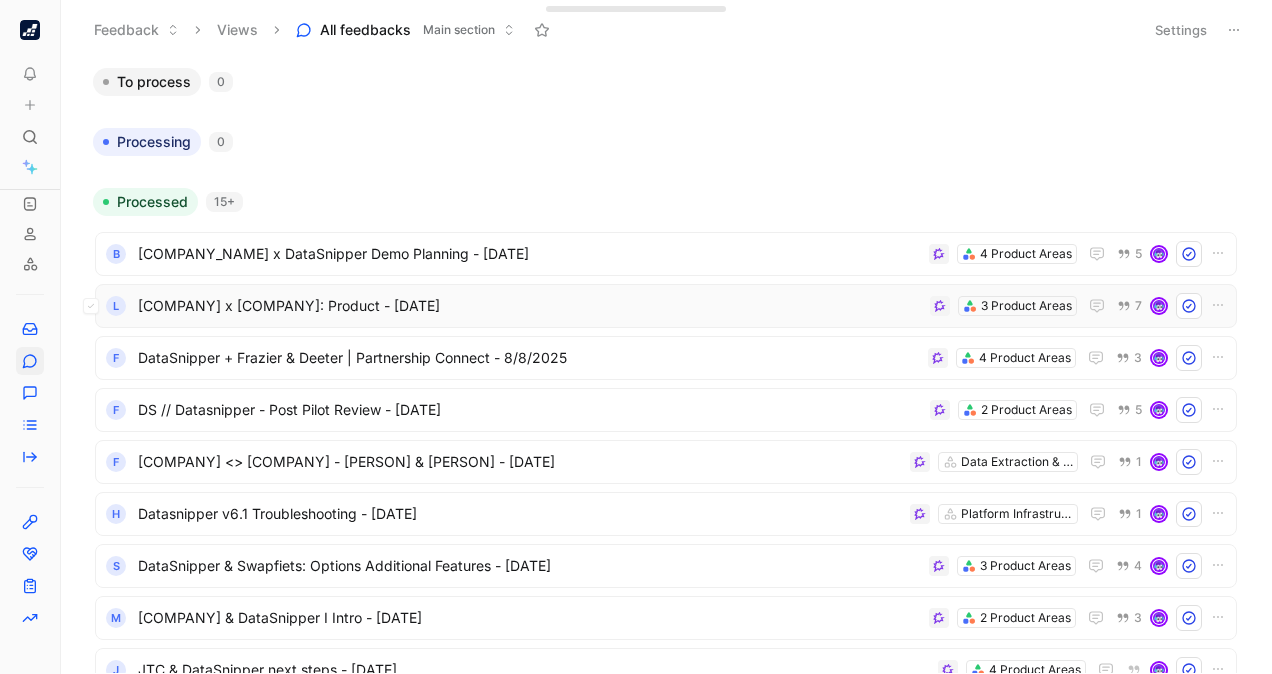 click on "[COMPANY] x [COMPANY]: Product - [DATE]" at bounding box center (530, 306) 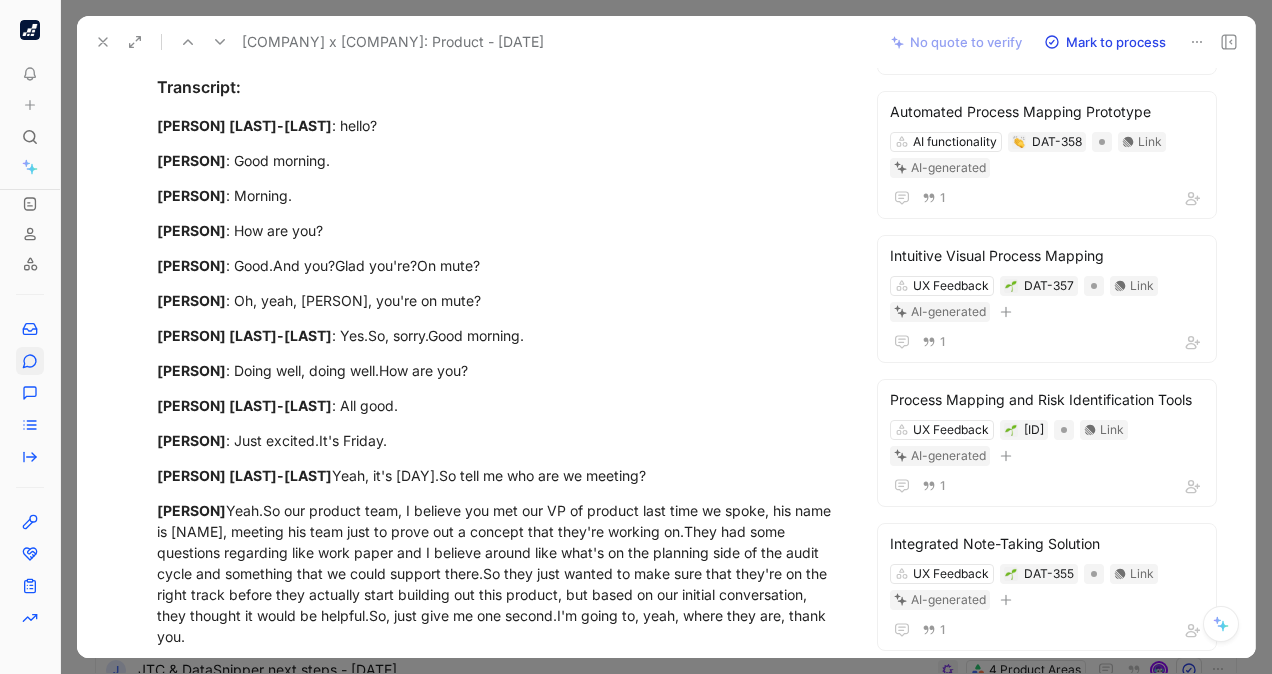scroll, scrollTop: 0, scrollLeft: 0, axis: both 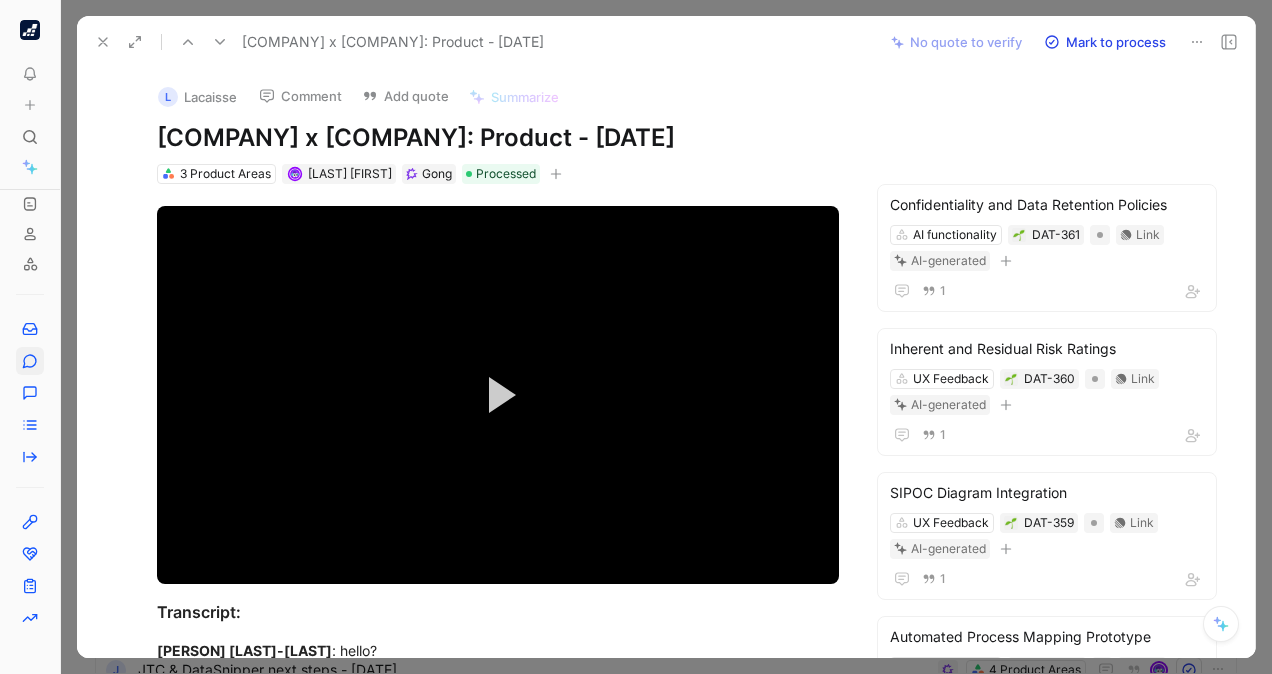 click 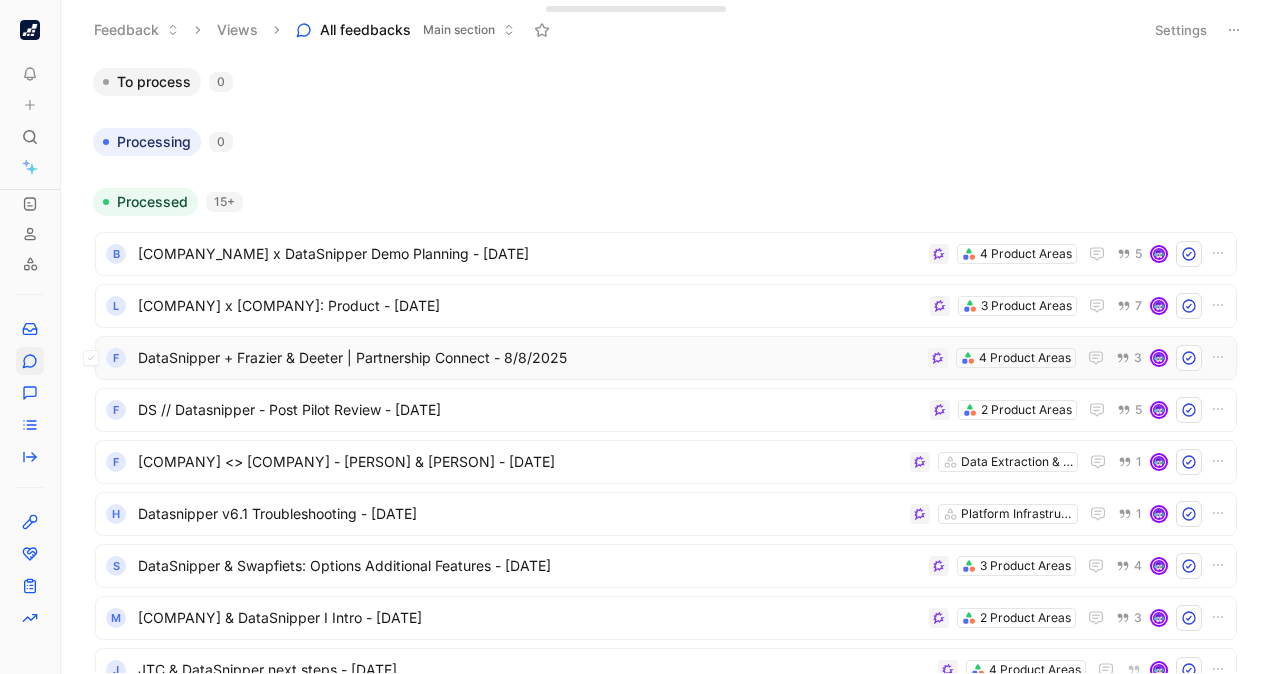 click on "DataSnipper + Frazier & Deeter | Partnership Connect - 8/8/2025" at bounding box center [529, 358] 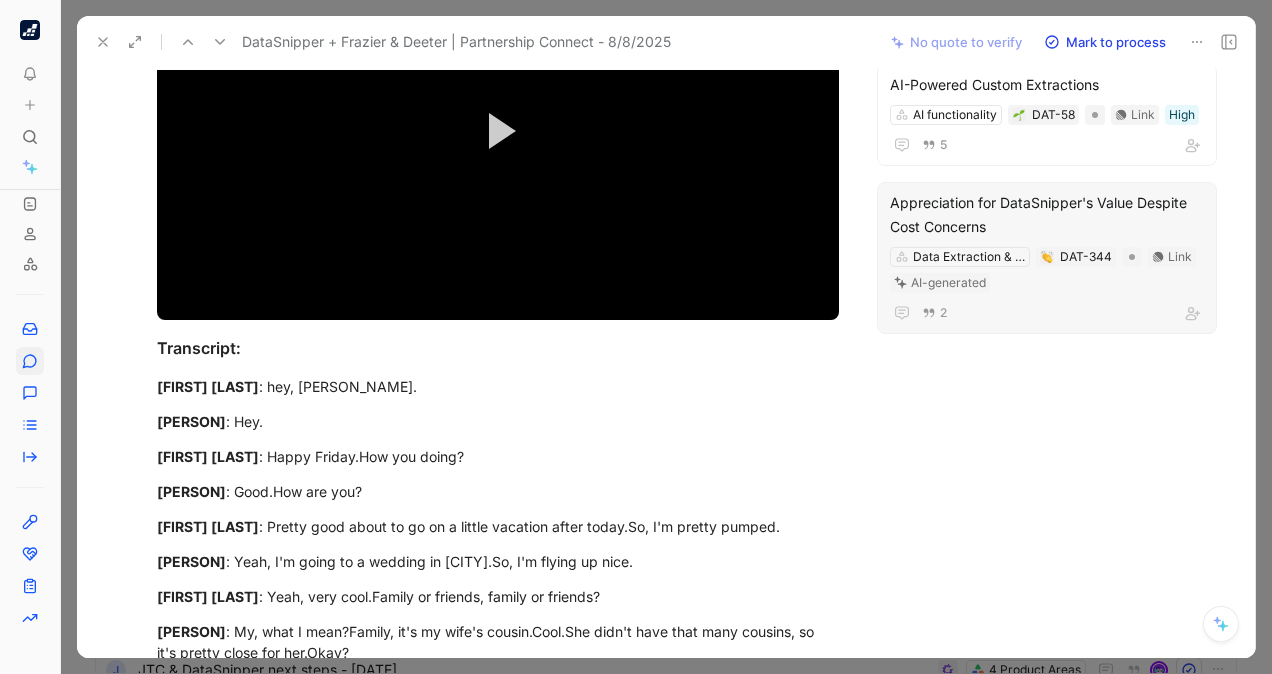 scroll, scrollTop: 135, scrollLeft: 0, axis: vertical 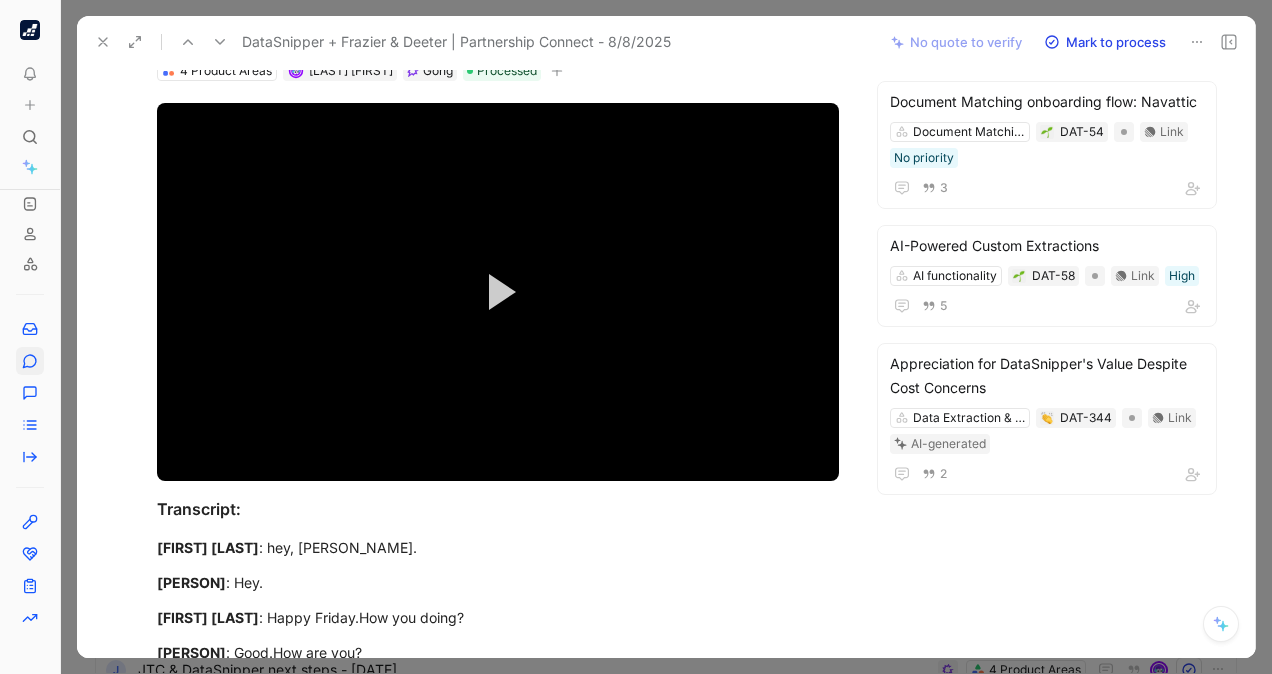 click 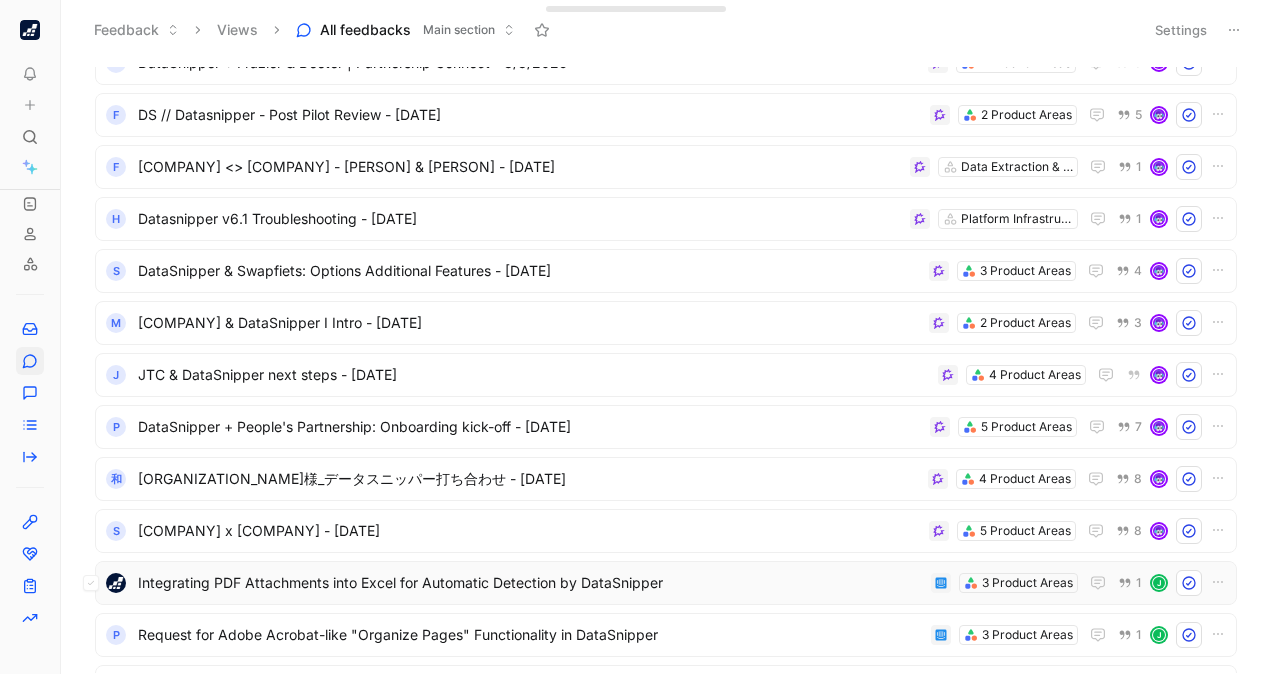 scroll, scrollTop: 292, scrollLeft: 0, axis: vertical 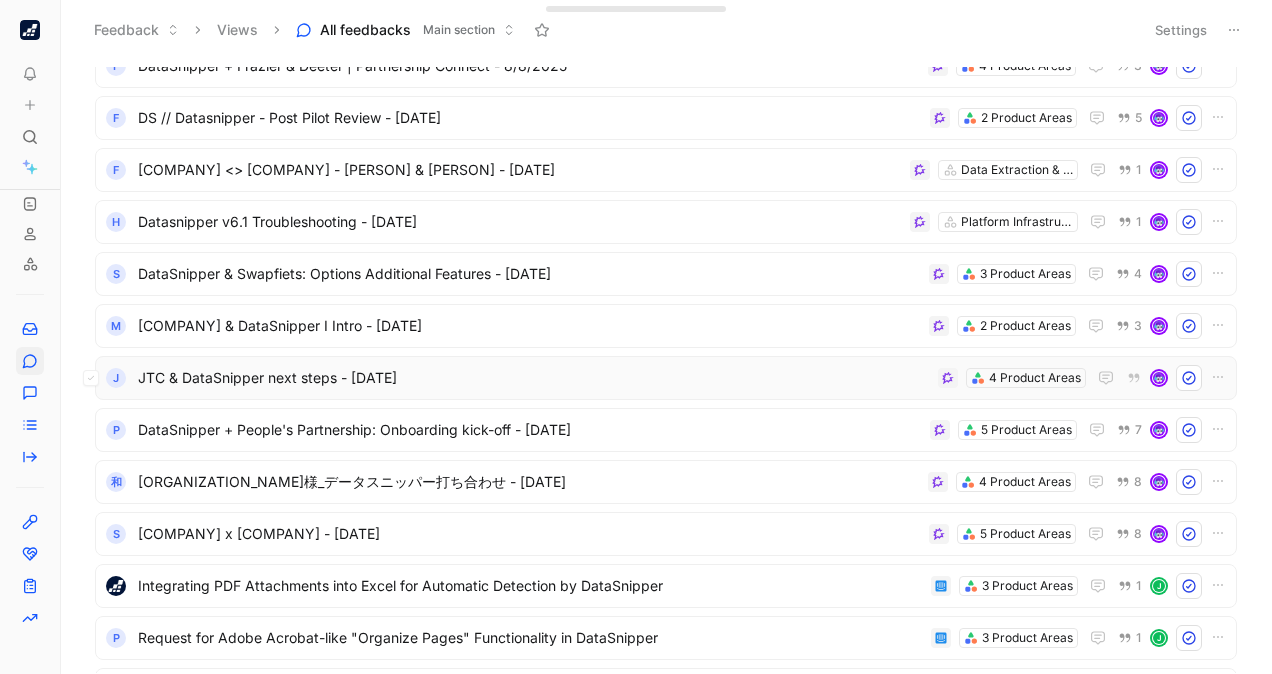 click on "JTC & DataSnipper next steps - [DATE]" at bounding box center [534, 378] 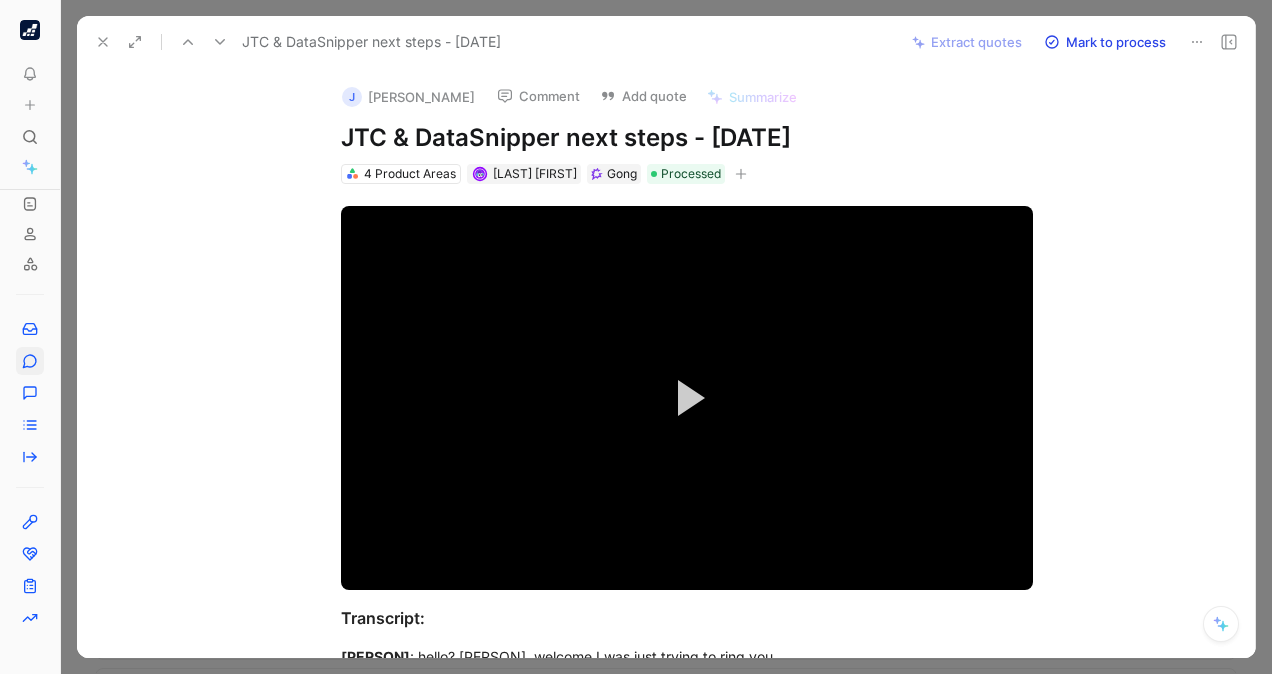 click at bounding box center [666, 337] 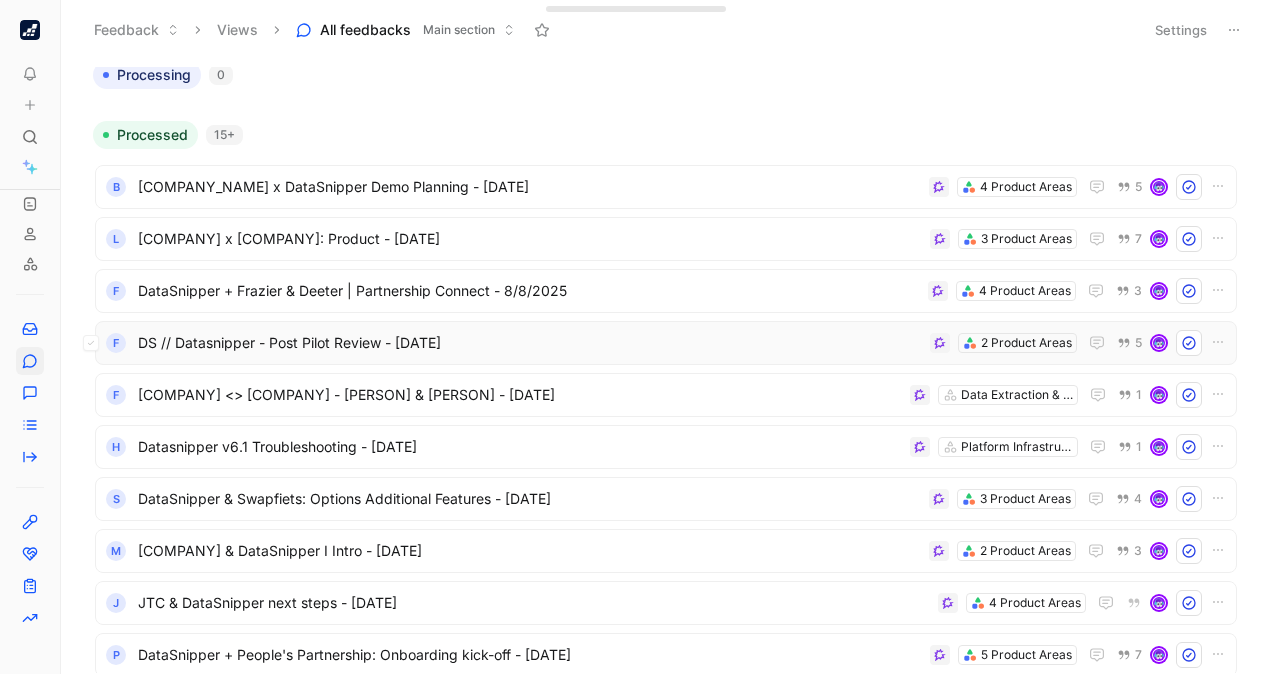 scroll, scrollTop: 0, scrollLeft: 0, axis: both 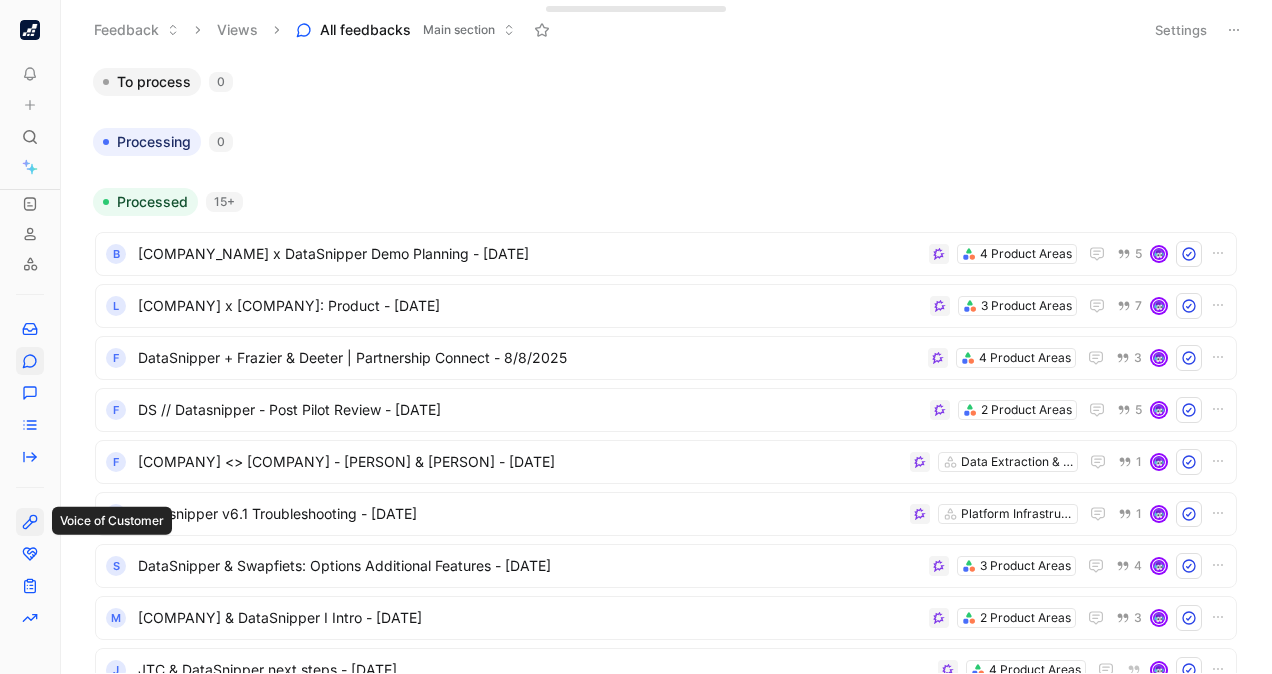 click at bounding box center [30, 522] 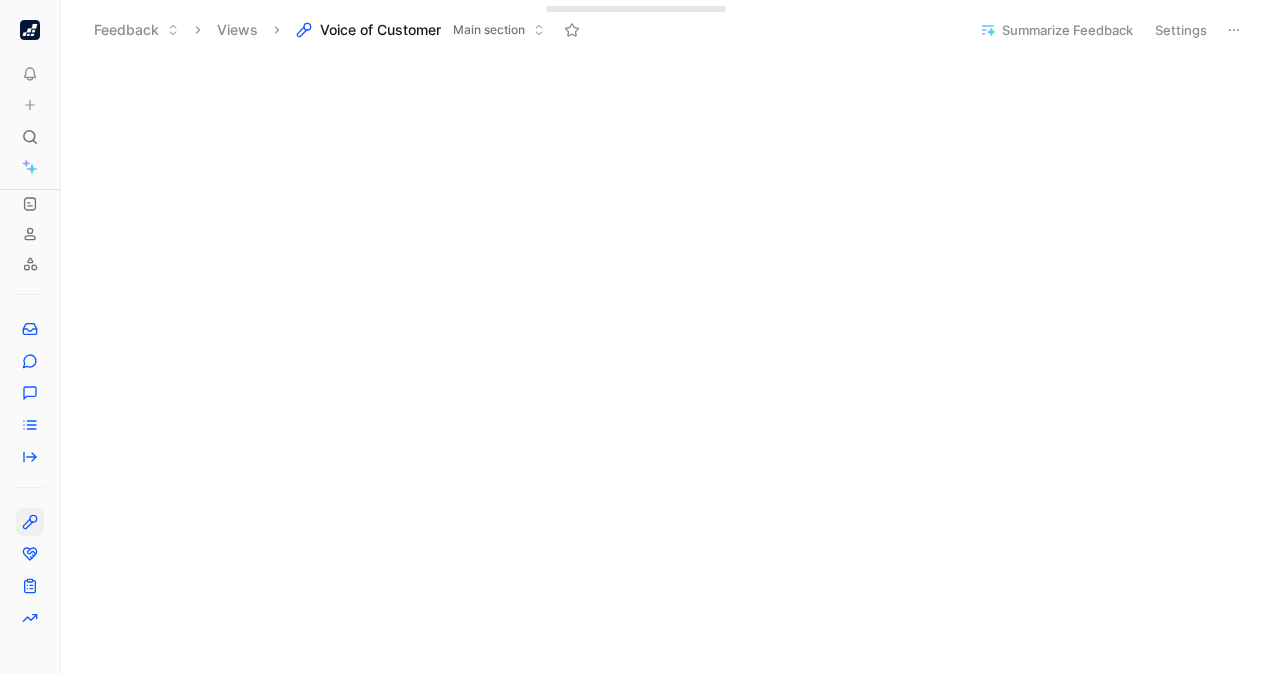 scroll, scrollTop: 90, scrollLeft: 0, axis: vertical 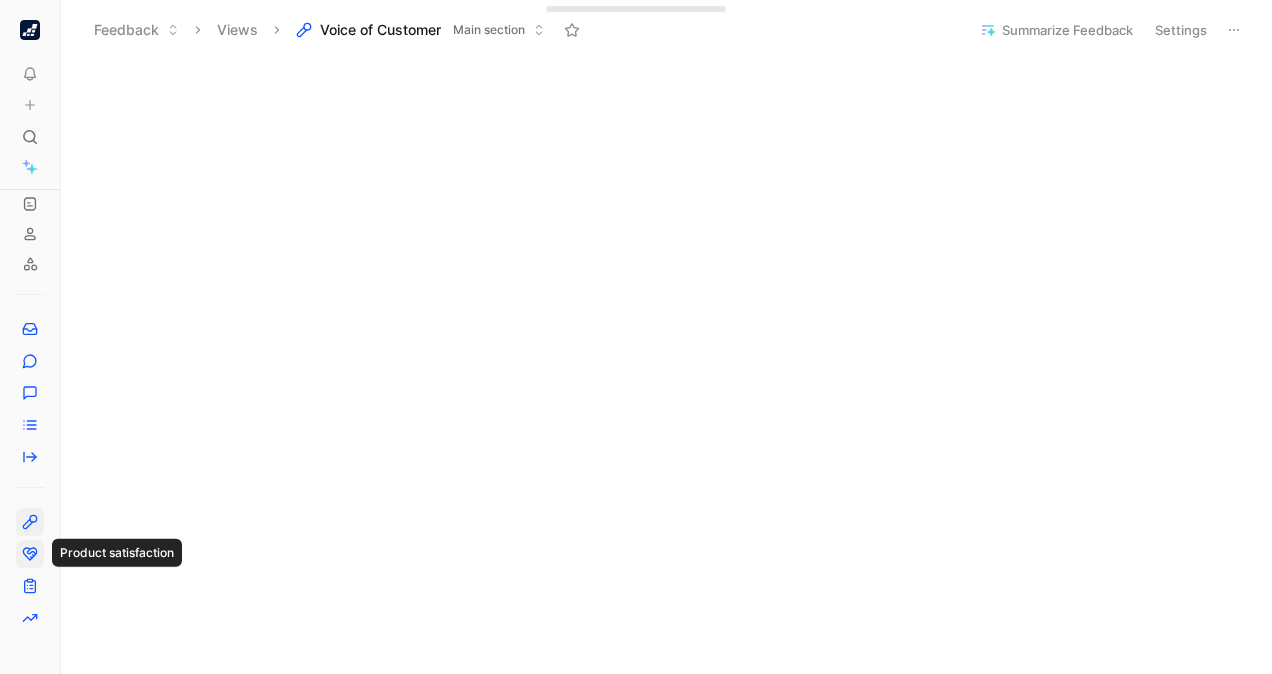 click at bounding box center (30, 554) 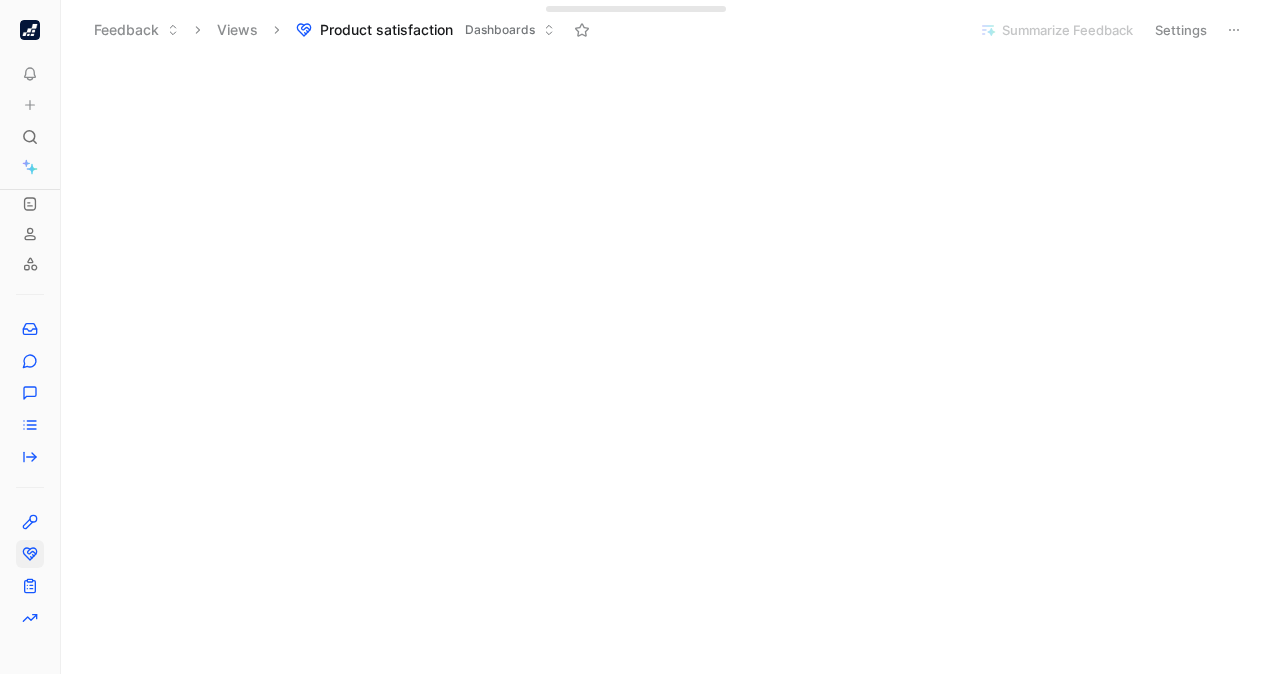 scroll, scrollTop: 0, scrollLeft: 0, axis: both 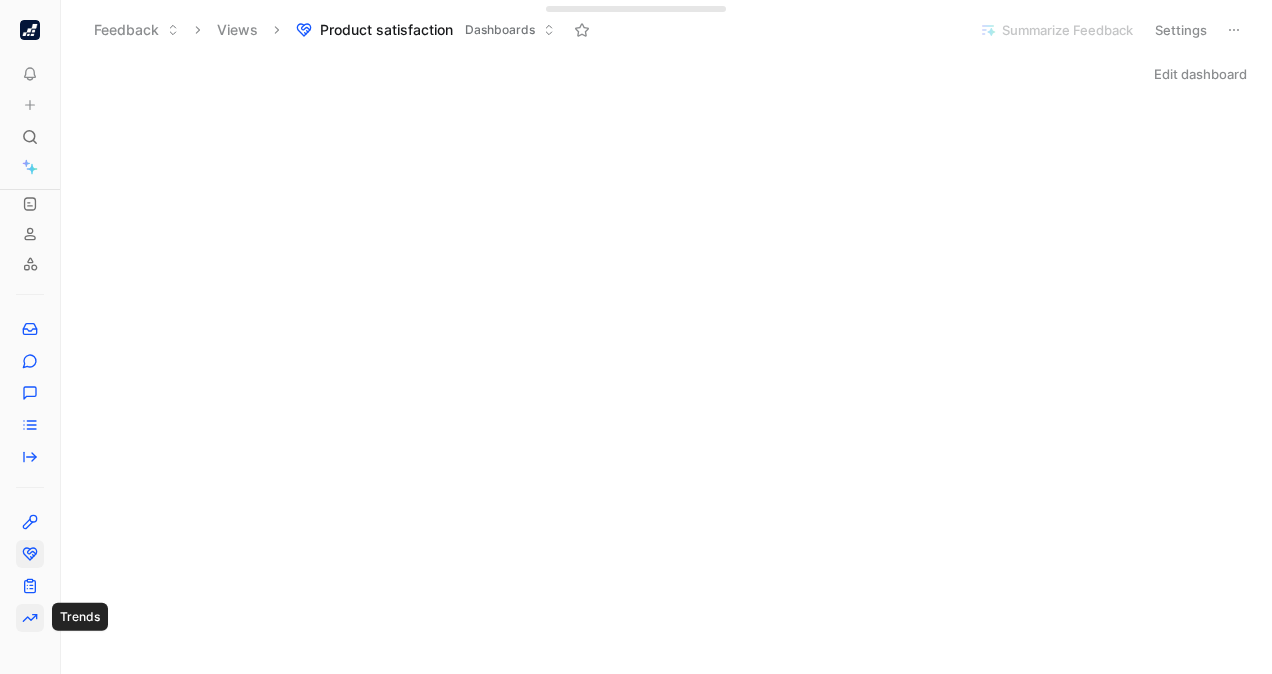 click 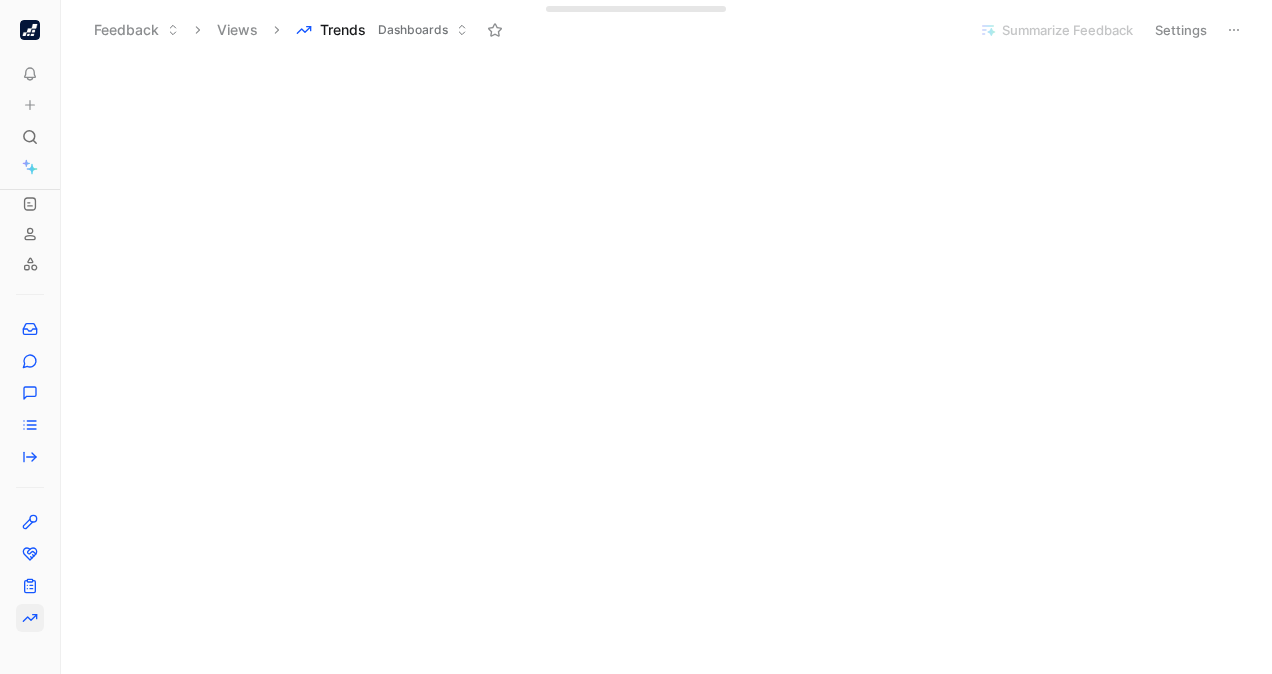 scroll, scrollTop: 0, scrollLeft: 0, axis: both 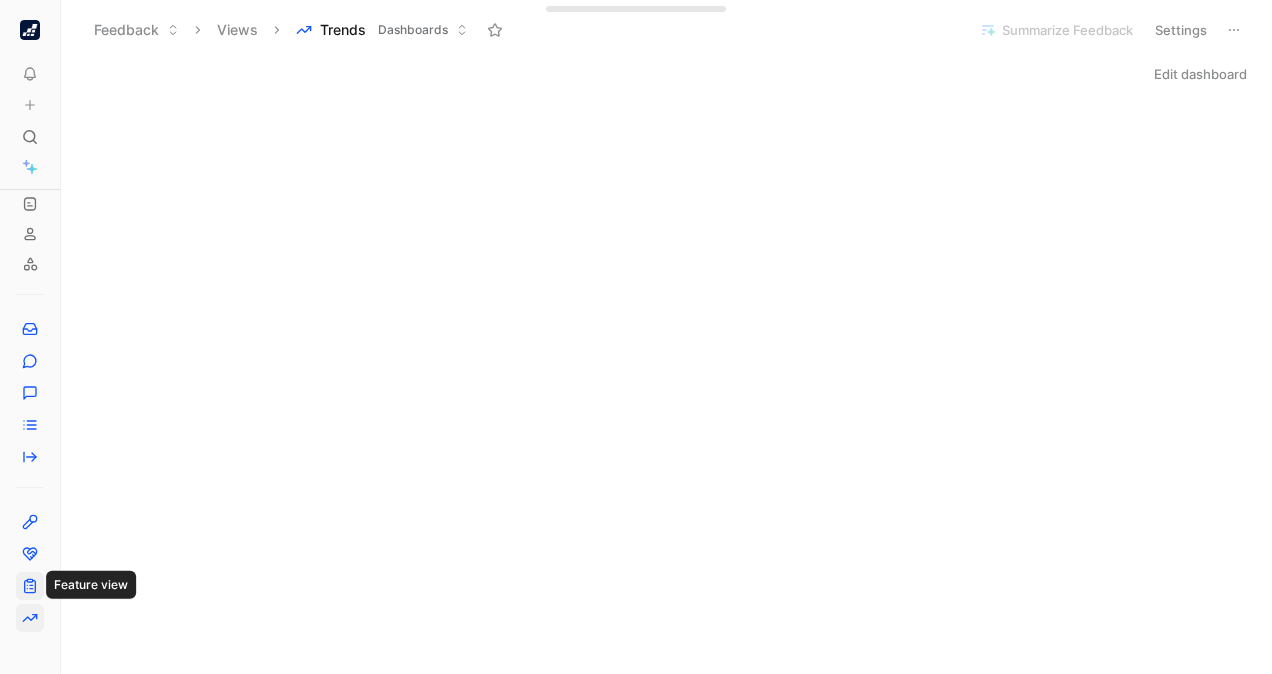 click at bounding box center [30, 586] 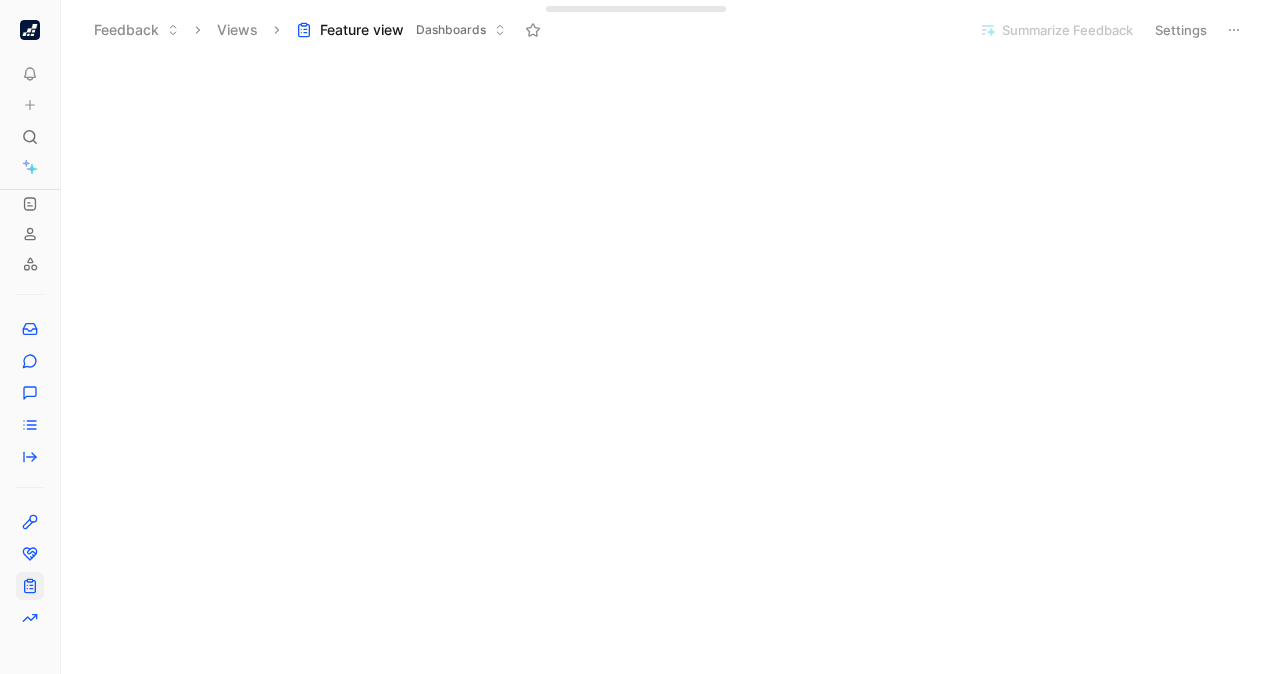 scroll, scrollTop: 0, scrollLeft: 0, axis: both 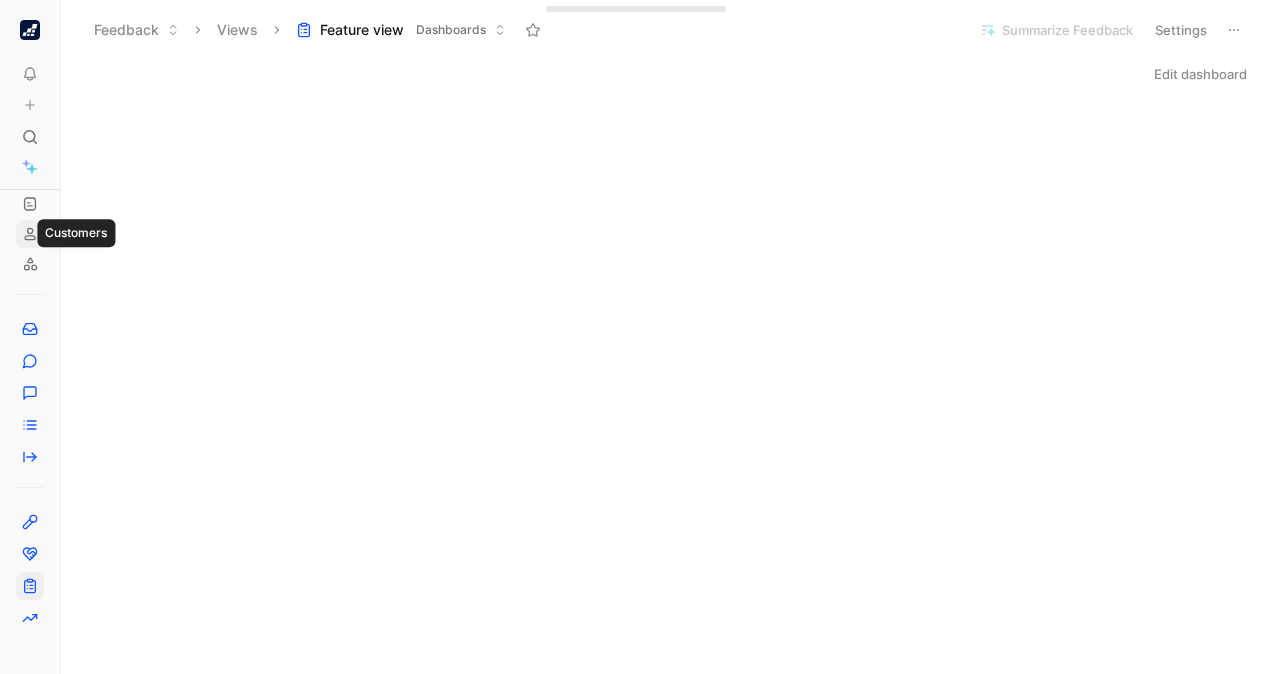 click at bounding box center (30, 234) 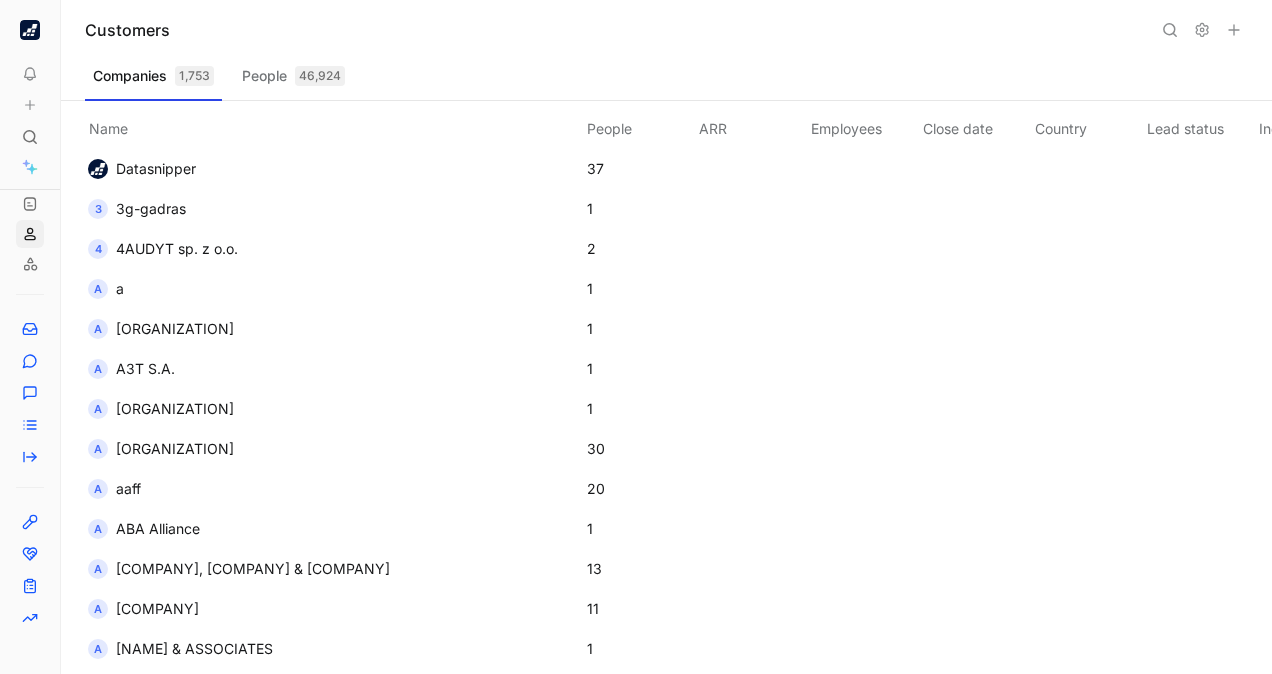 scroll, scrollTop: 0, scrollLeft: 0, axis: both 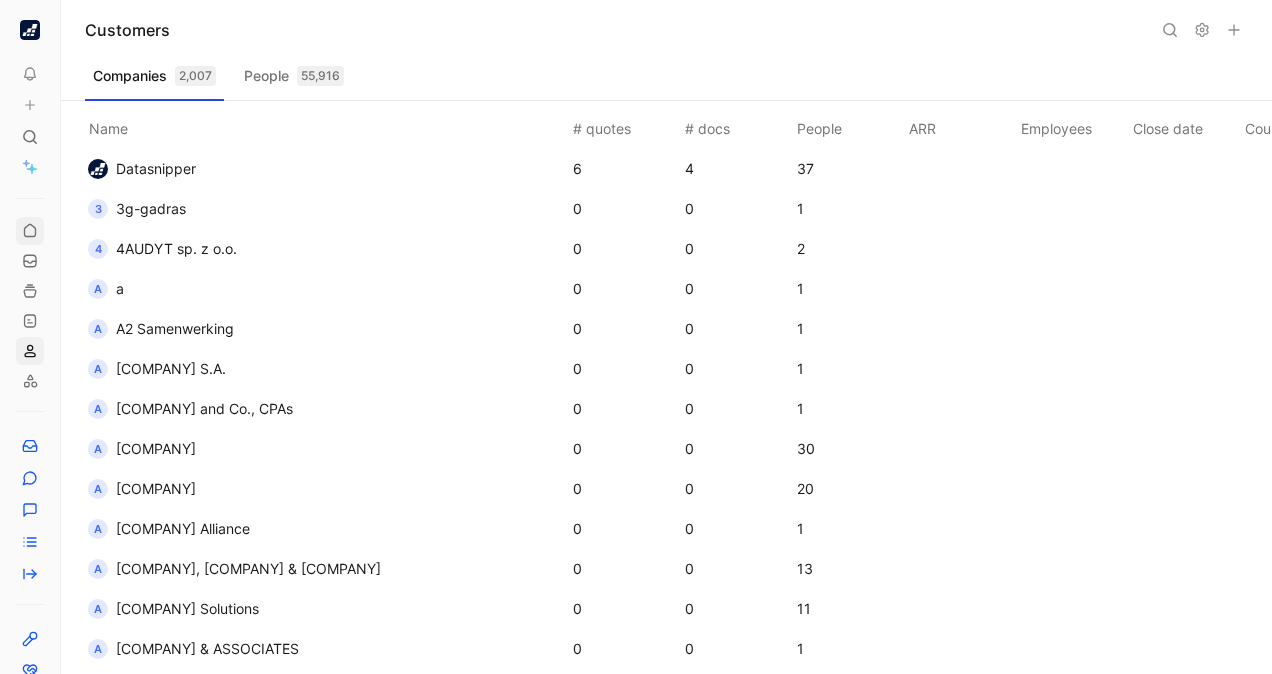 click 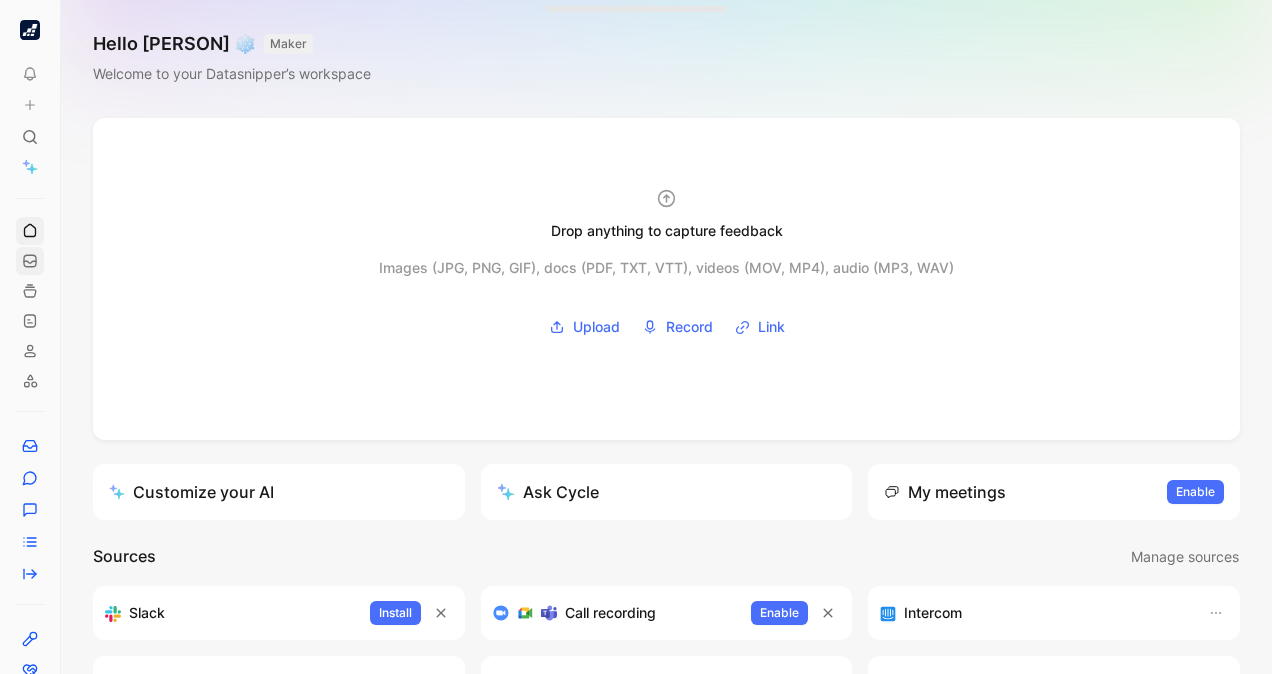 click 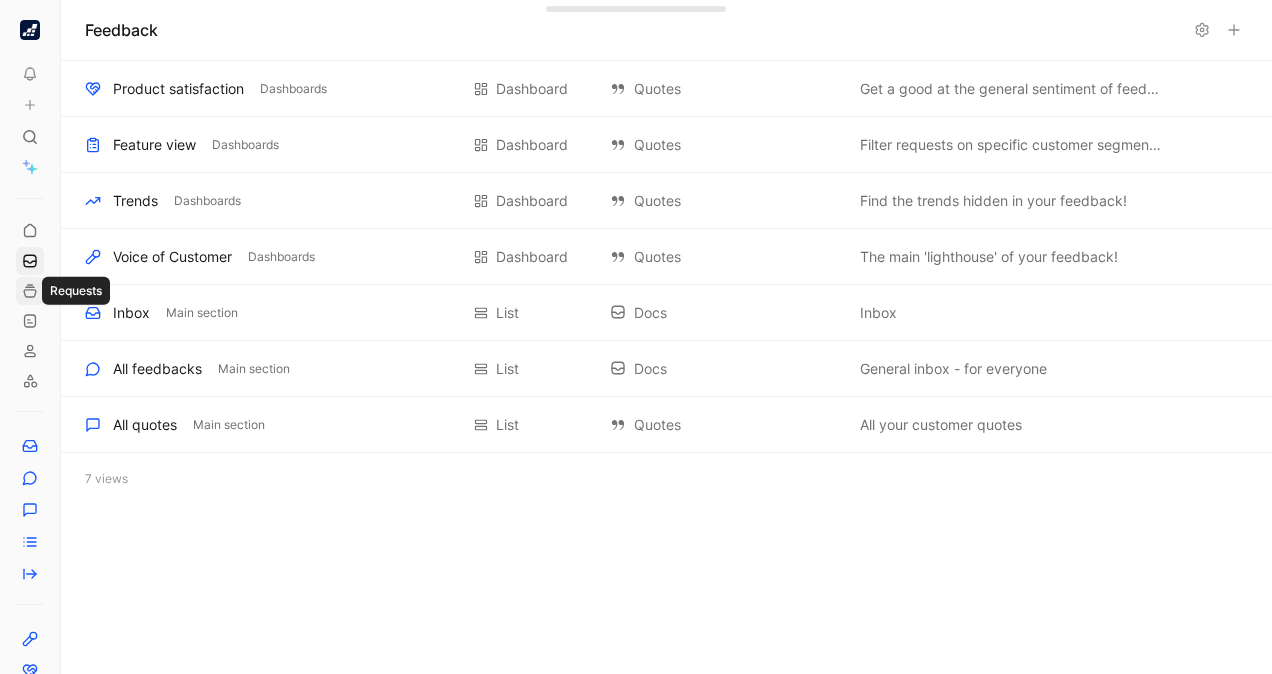 click 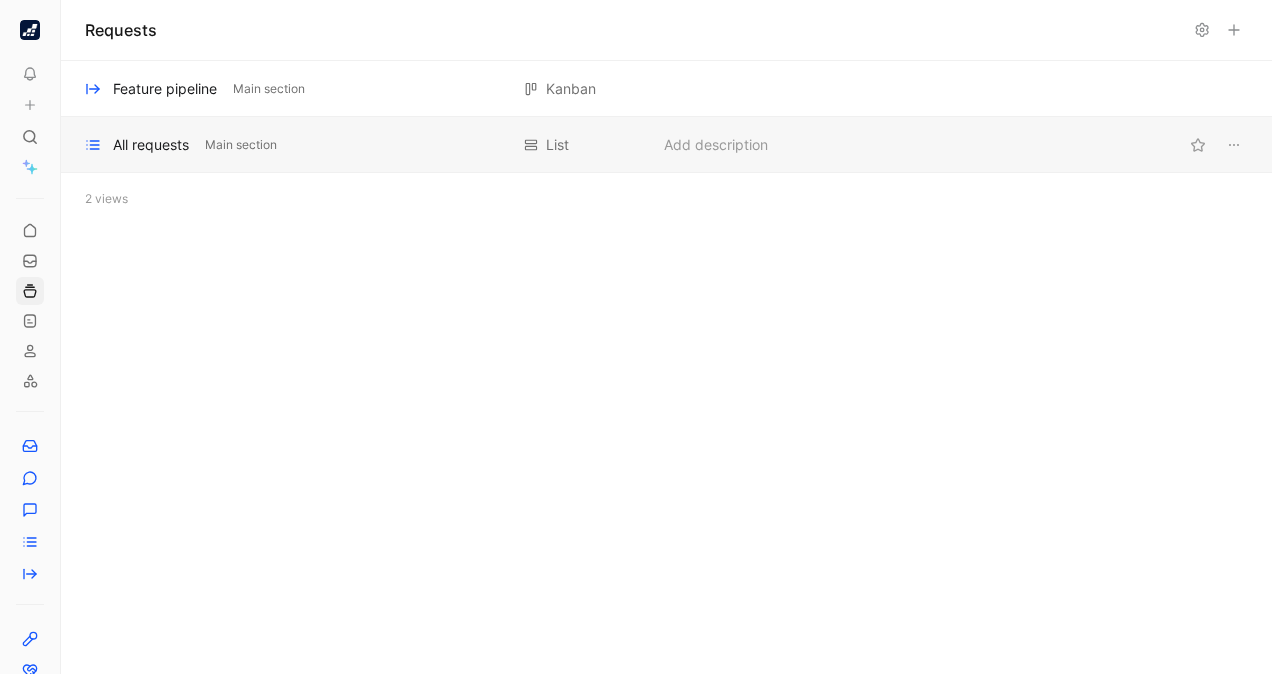 click on "All requests" at bounding box center (151, 145) 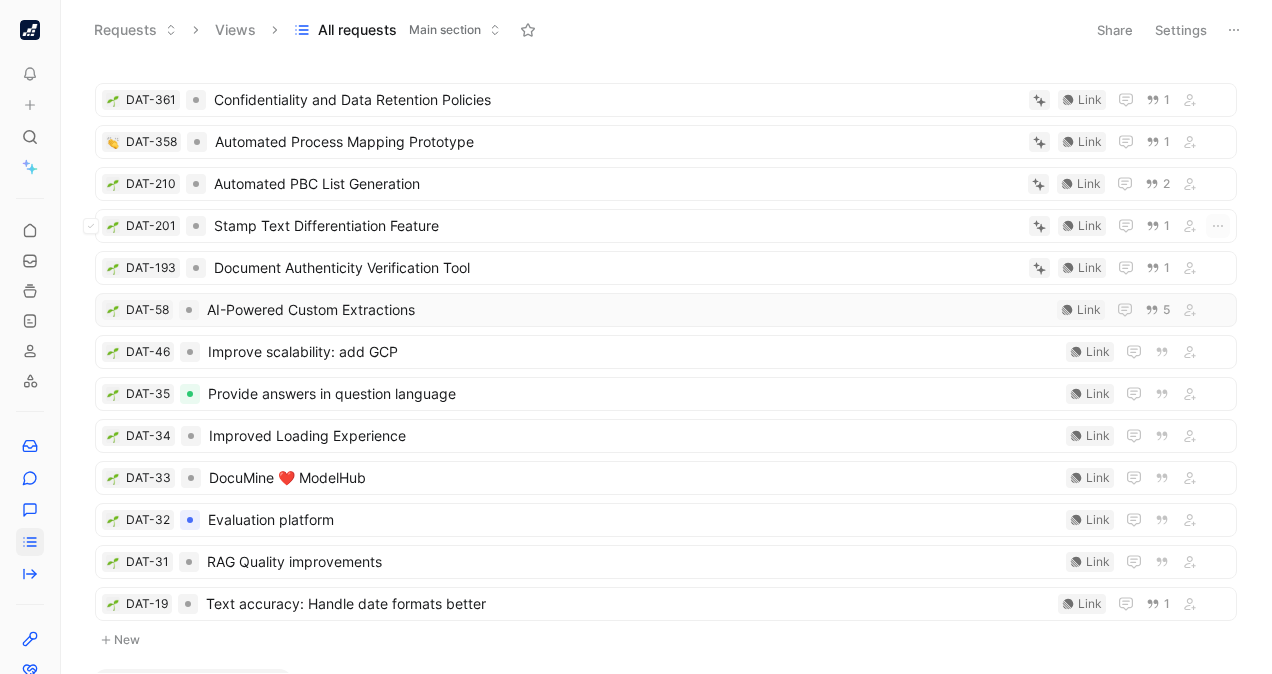 scroll, scrollTop: 30, scrollLeft: 0, axis: vertical 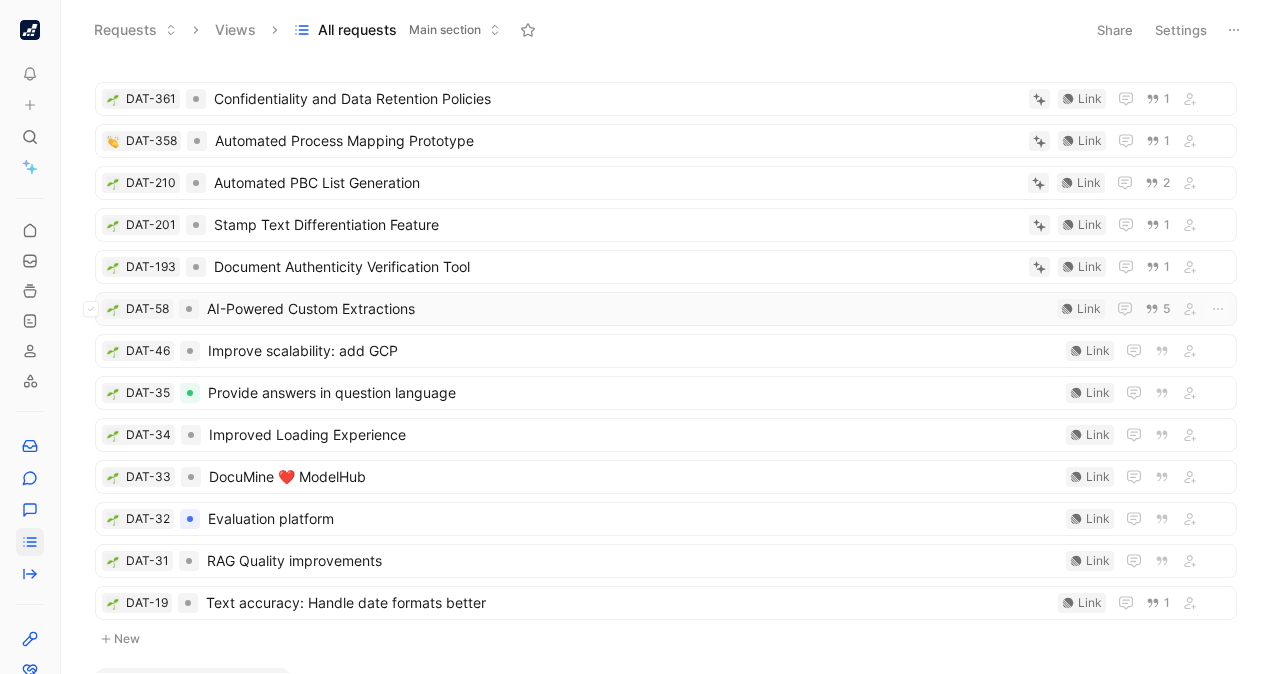 click on "AI-Powered Custom Extractions" at bounding box center [628, 309] 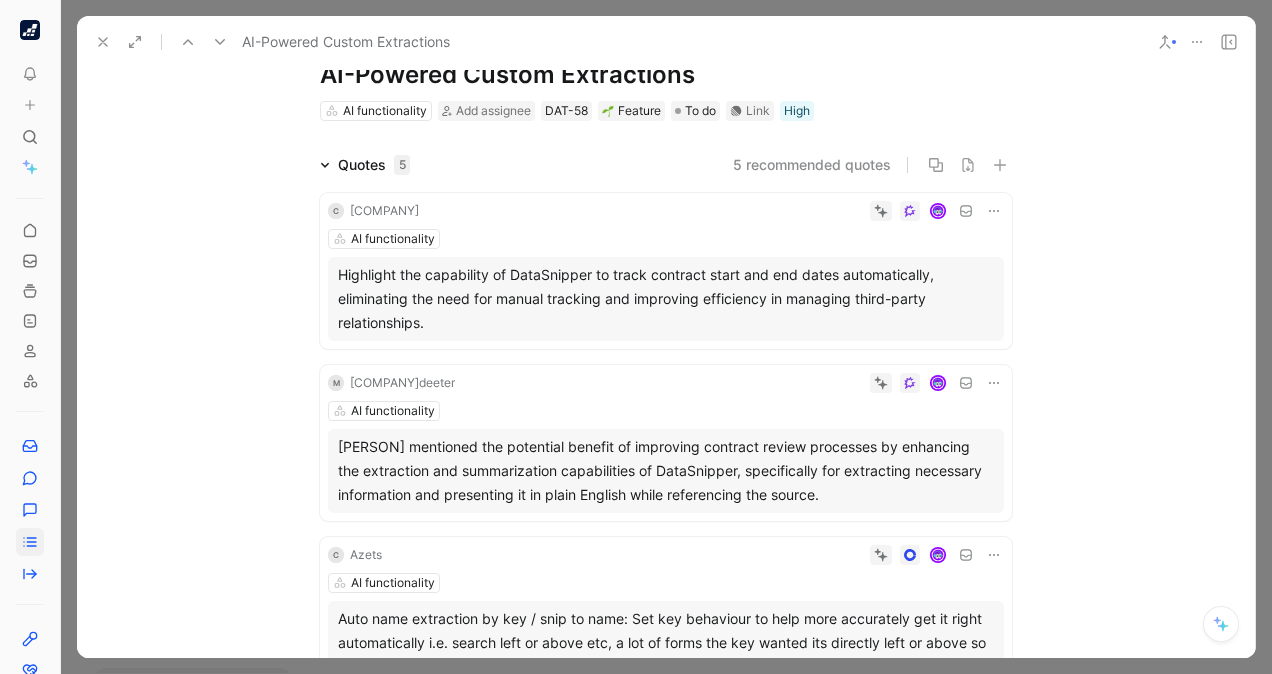 scroll, scrollTop: 0, scrollLeft: 0, axis: both 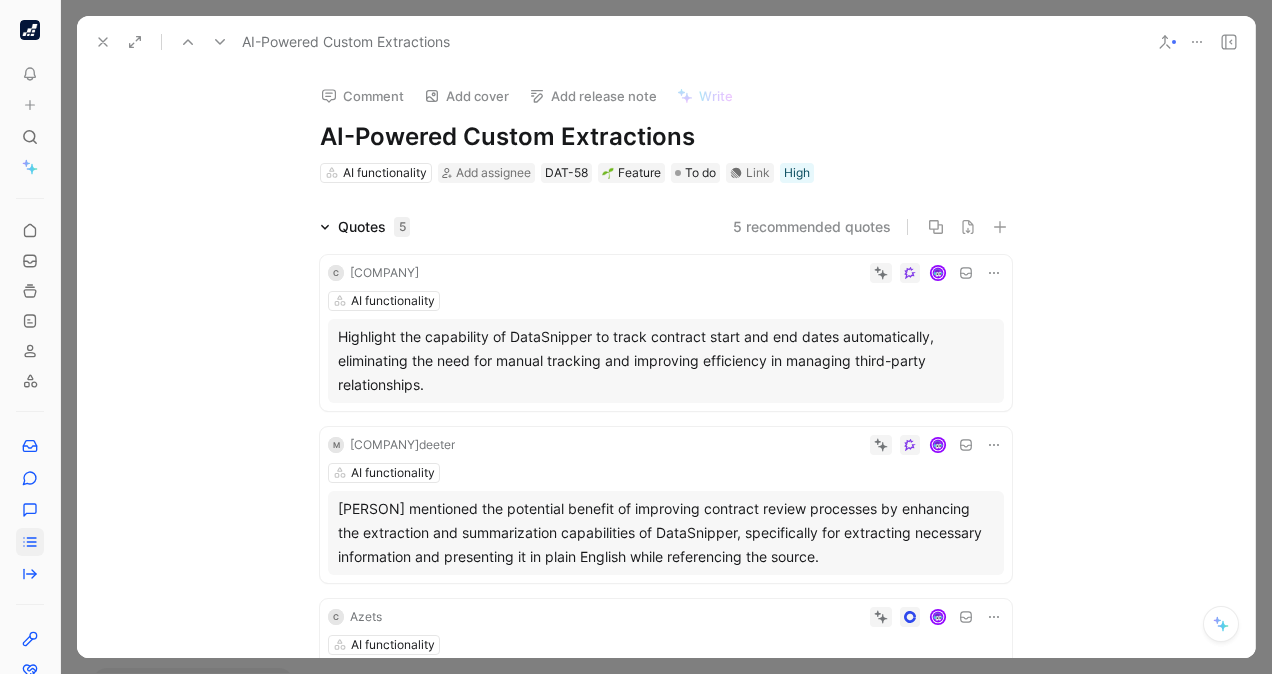 click on "Comment Add cover Add release note Write AI-Powered Custom Extractions AI functionality Add assignee DAT-58 Feature To do Link High Quotes 5 5 recommended quotes C Bsu AI functionality Highlight the capability of DataSnipper to track contract start and end dates automatically, eliminating the need for manual tracking and improving efficiency in managing third-party relationships. M Frazierdeeter AI functionality Mike Cheng mentioned the potential benefit of improving contract review processes by enhancing the extraction and summarization capabilities of DataSnipper, specifically for extracting necessary information and presenting it in plain English while referencing the source. C Azets AI functionality Rachel Leininger  · Datasnipper AI functionality Lisa Maresca  · Datasnipper AI functionality Advanced Extraction Suite for paystubs and personnel action forms Content" at bounding box center (666, 363) 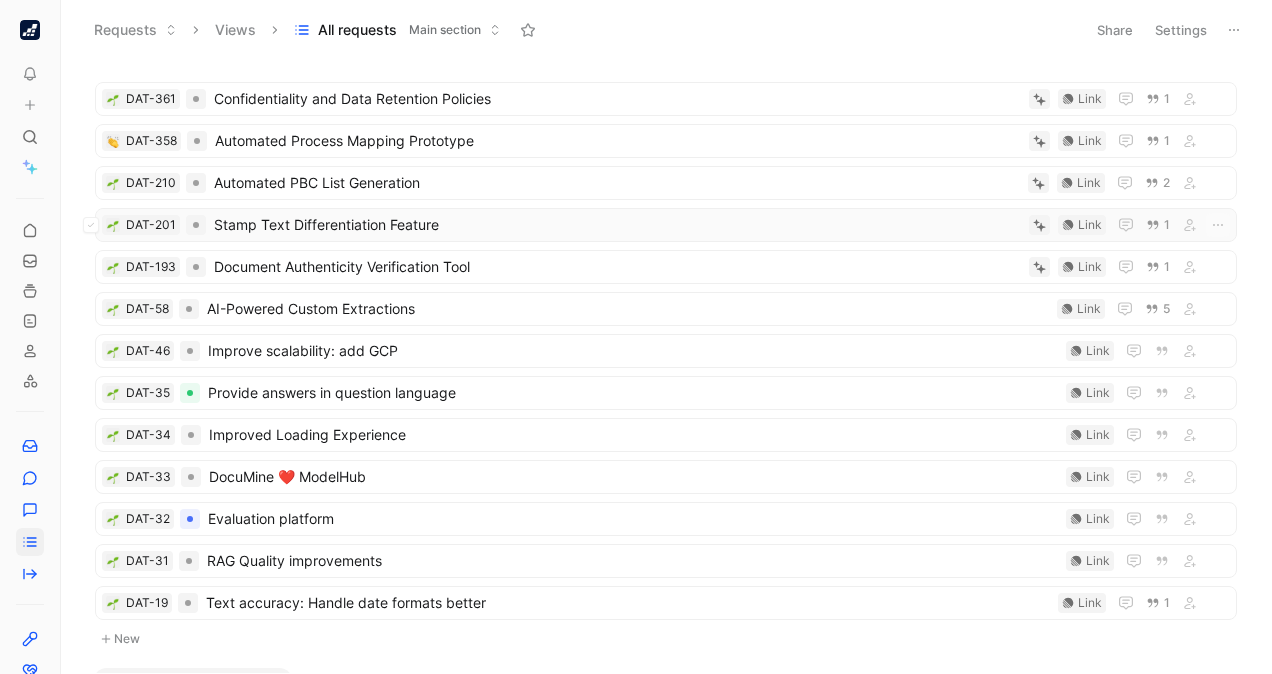 scroll, scrollTop: 0, scrollLeft: 0, axis: both 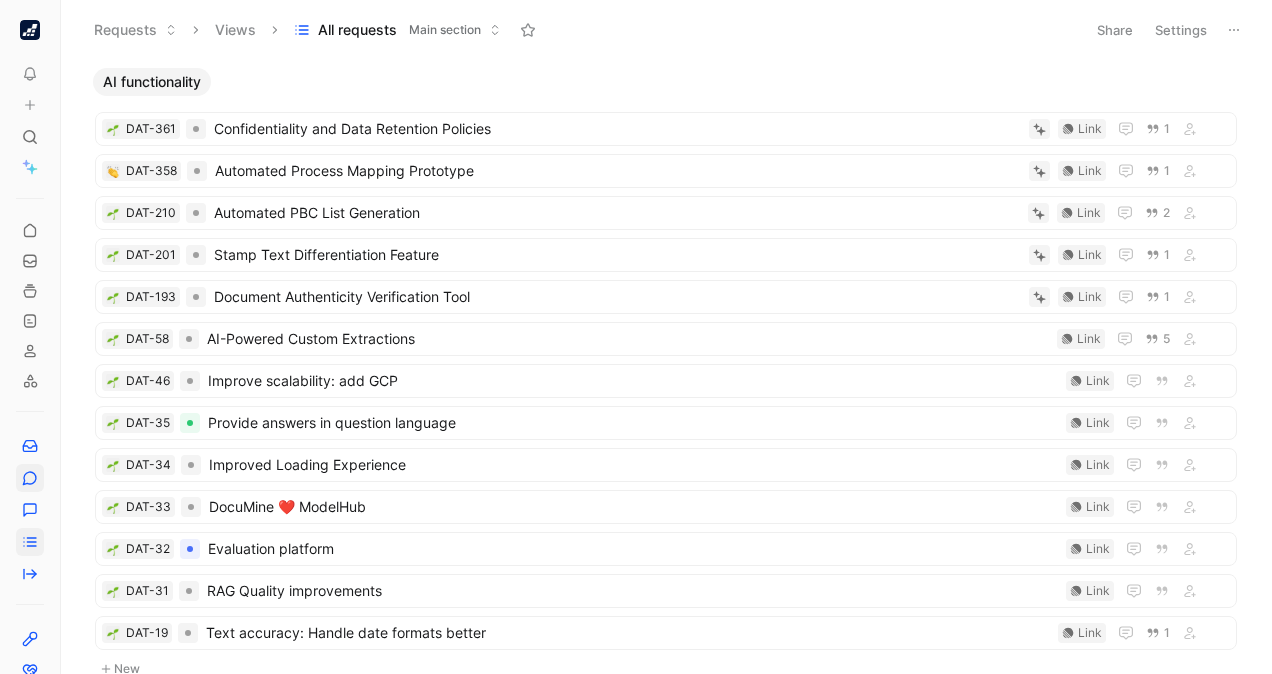 click 